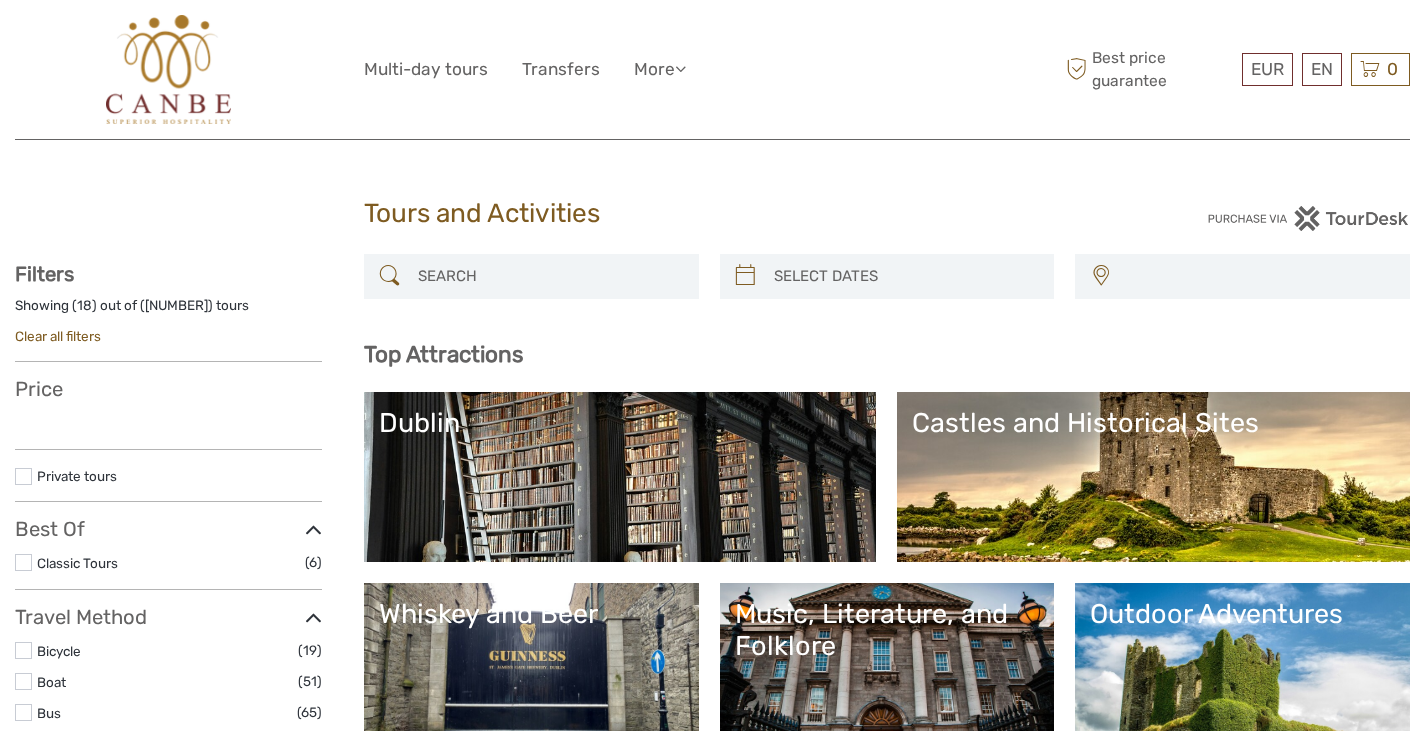 select 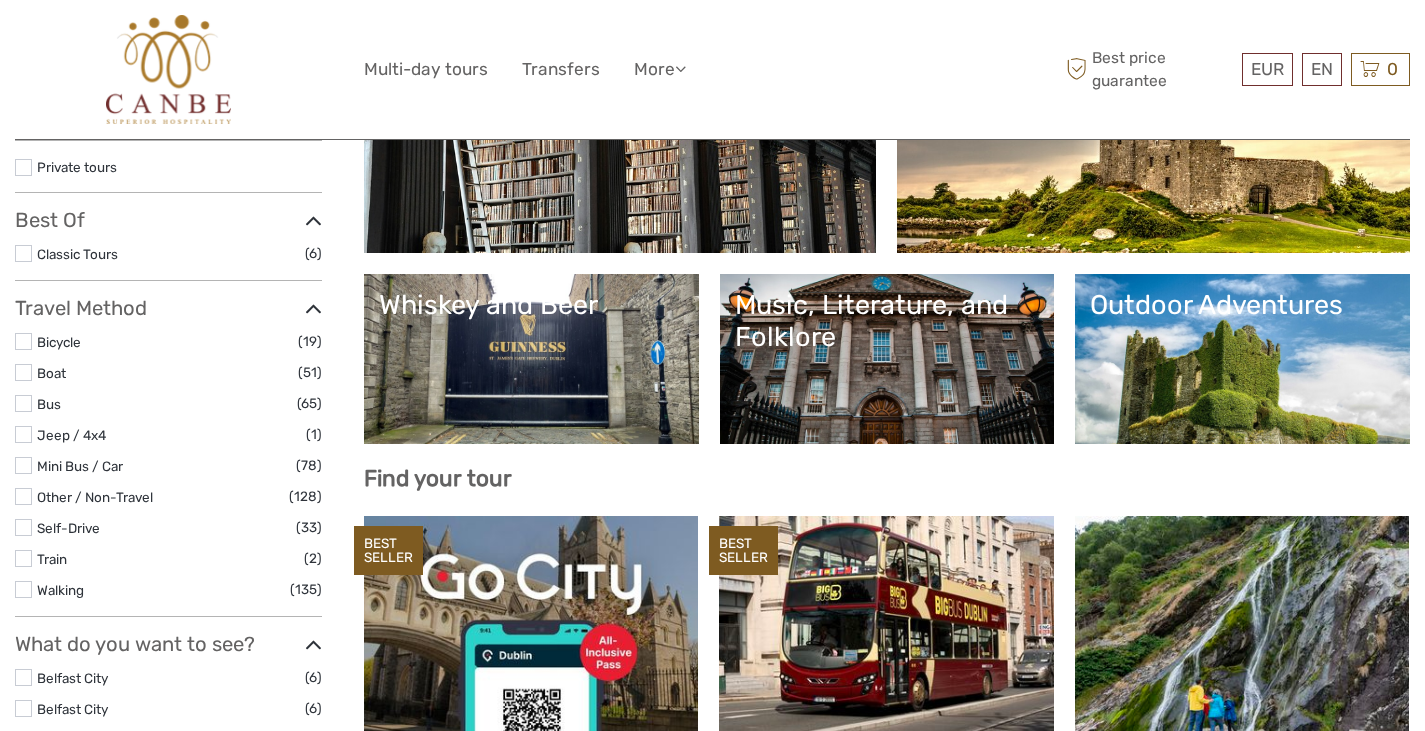 select 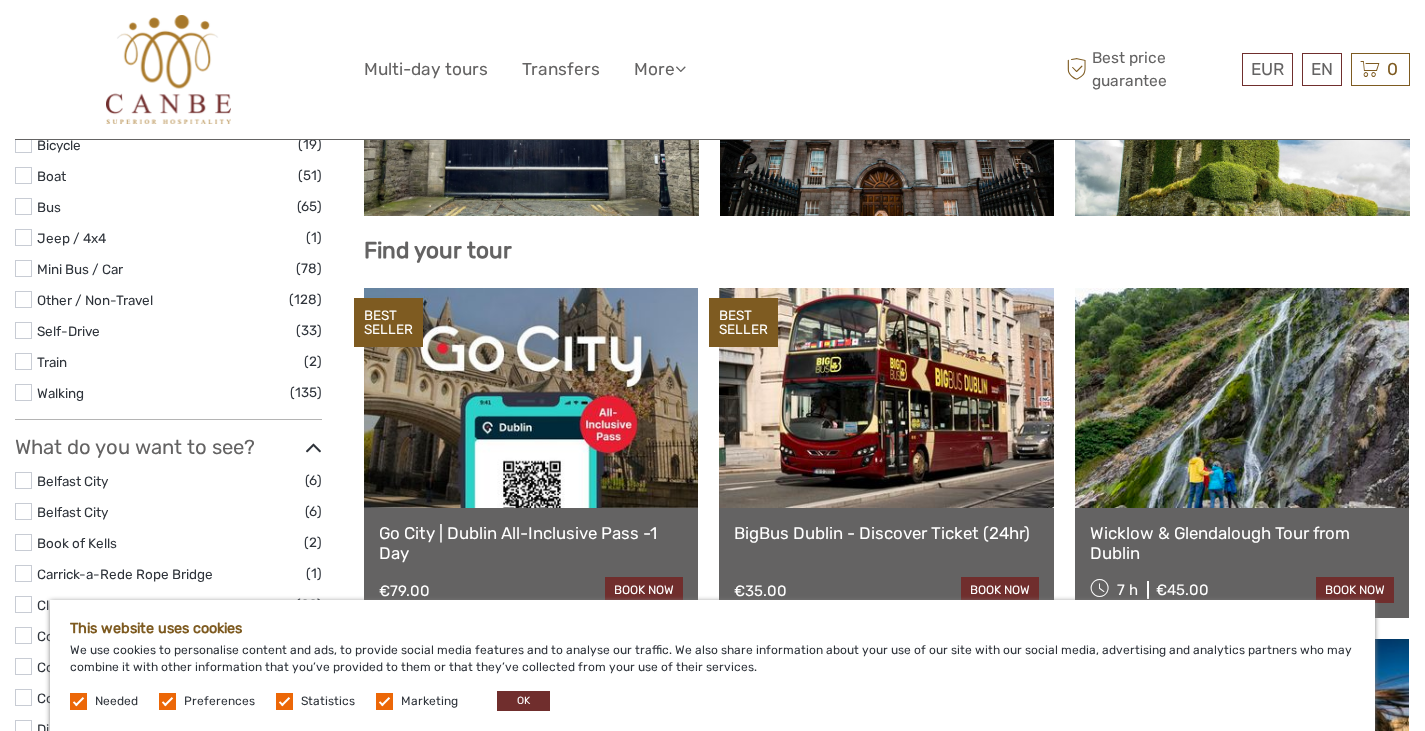 scroll, scrollTop: 624, scrollLeft: 0, axis: vertical 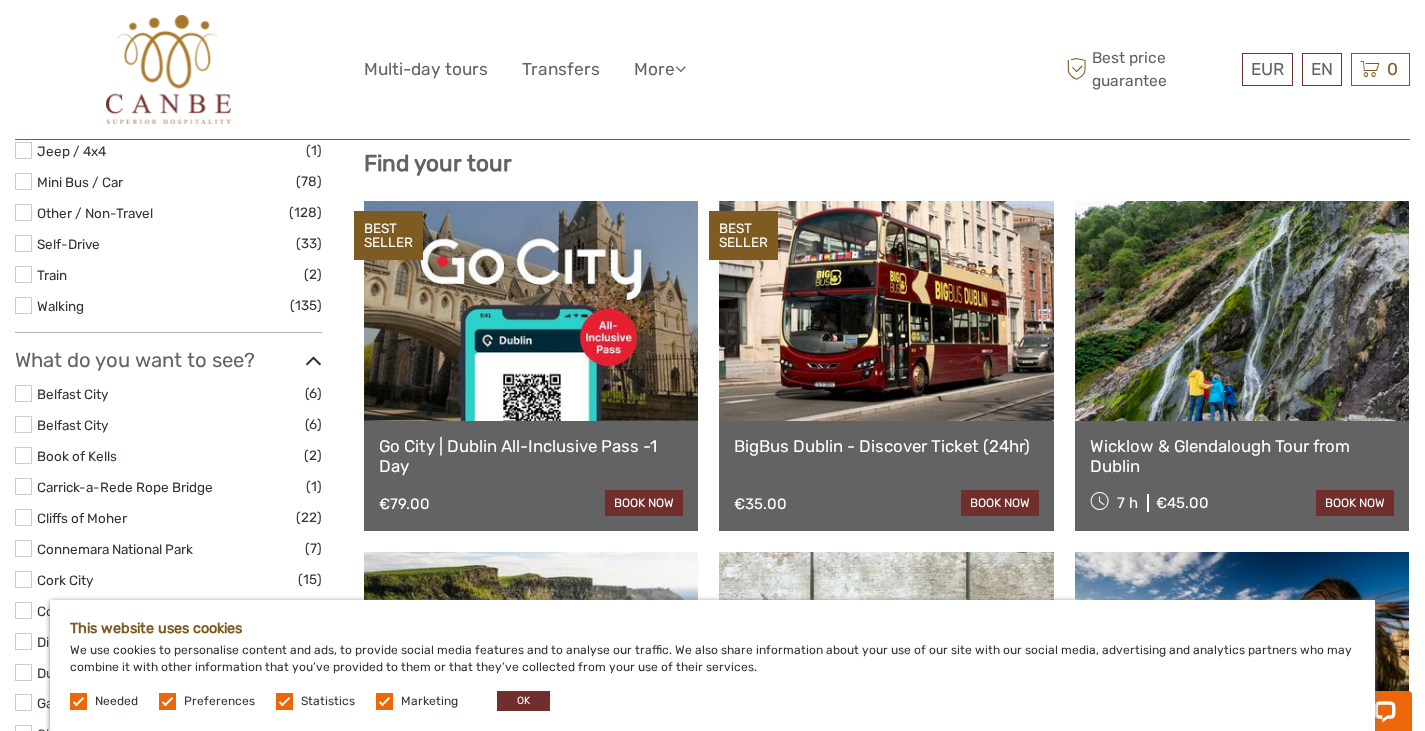 drag, startPoint x: 1439, startPoint y: 109, endPoint x: 1438, endPoint y: 228, distance: 119.0042 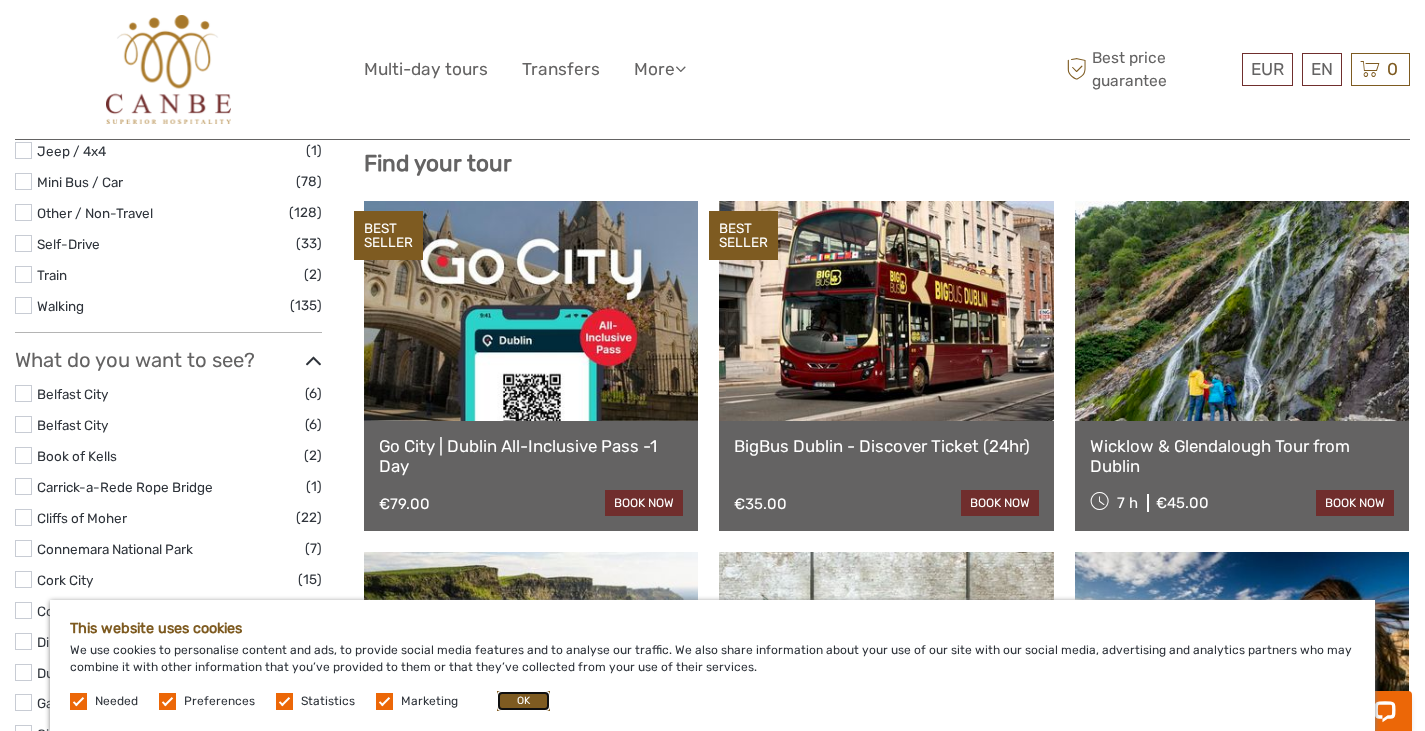 click on "OK" at bounding box center (523, 701) 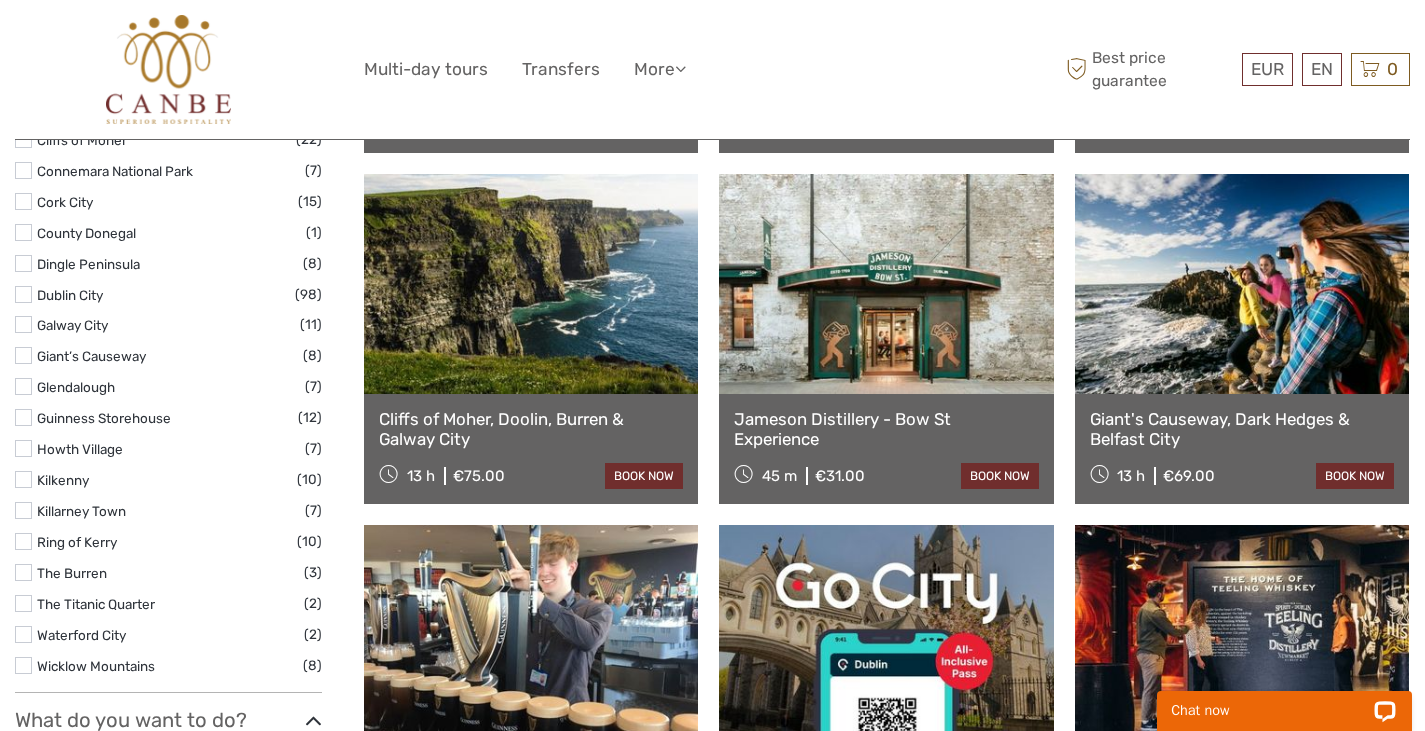 scroll, scrollTop: 1004, scrollLeft: 0, axis: vertical 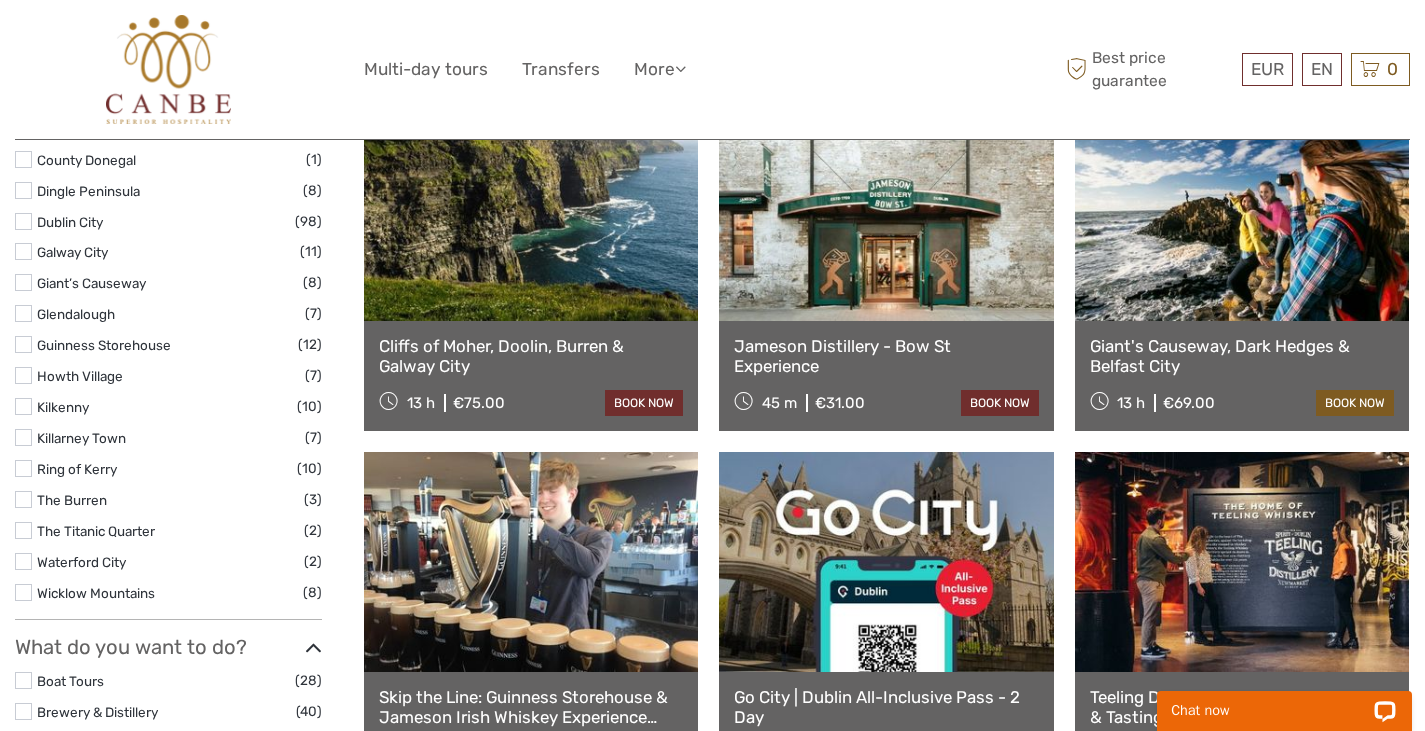 click on "book now" at bounding box center (1355, 403) 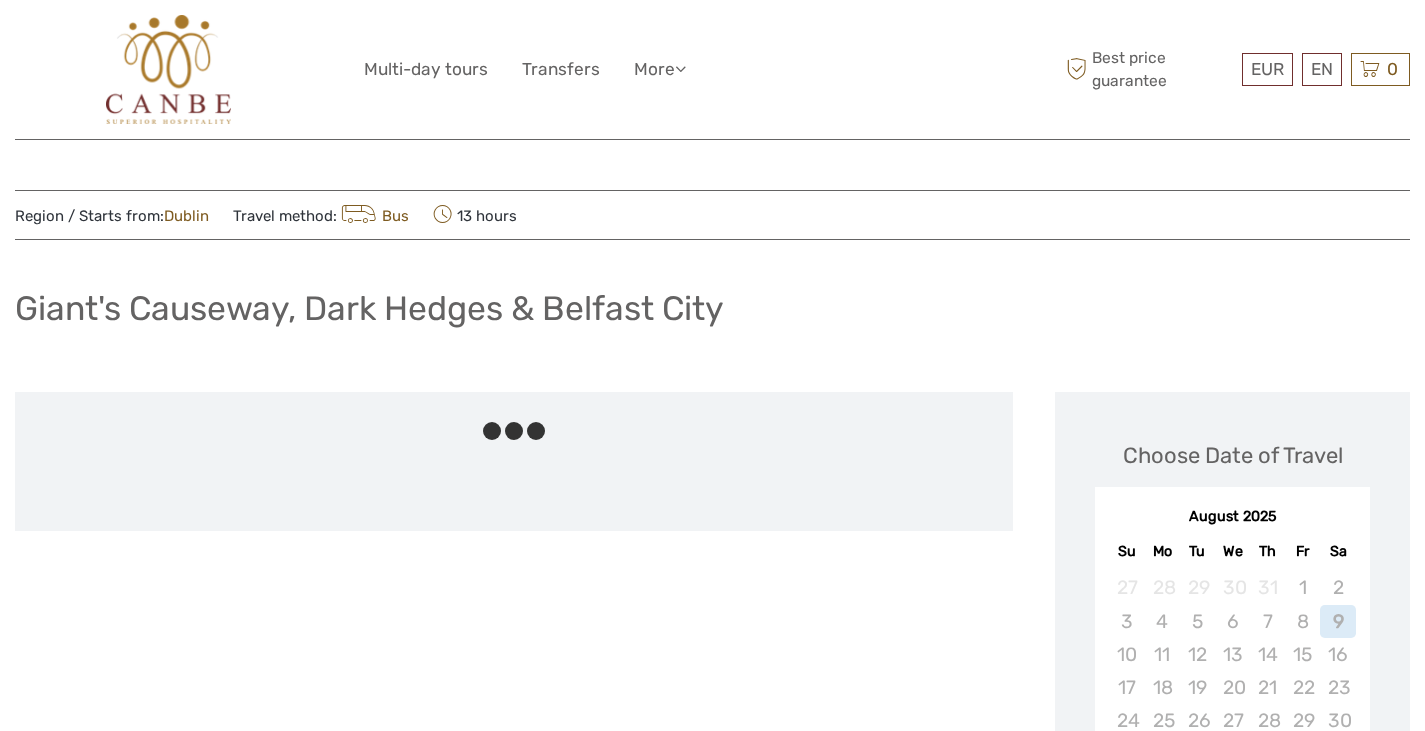 scroll, scrollTop: 0, scrollLeft: 0, axis: both 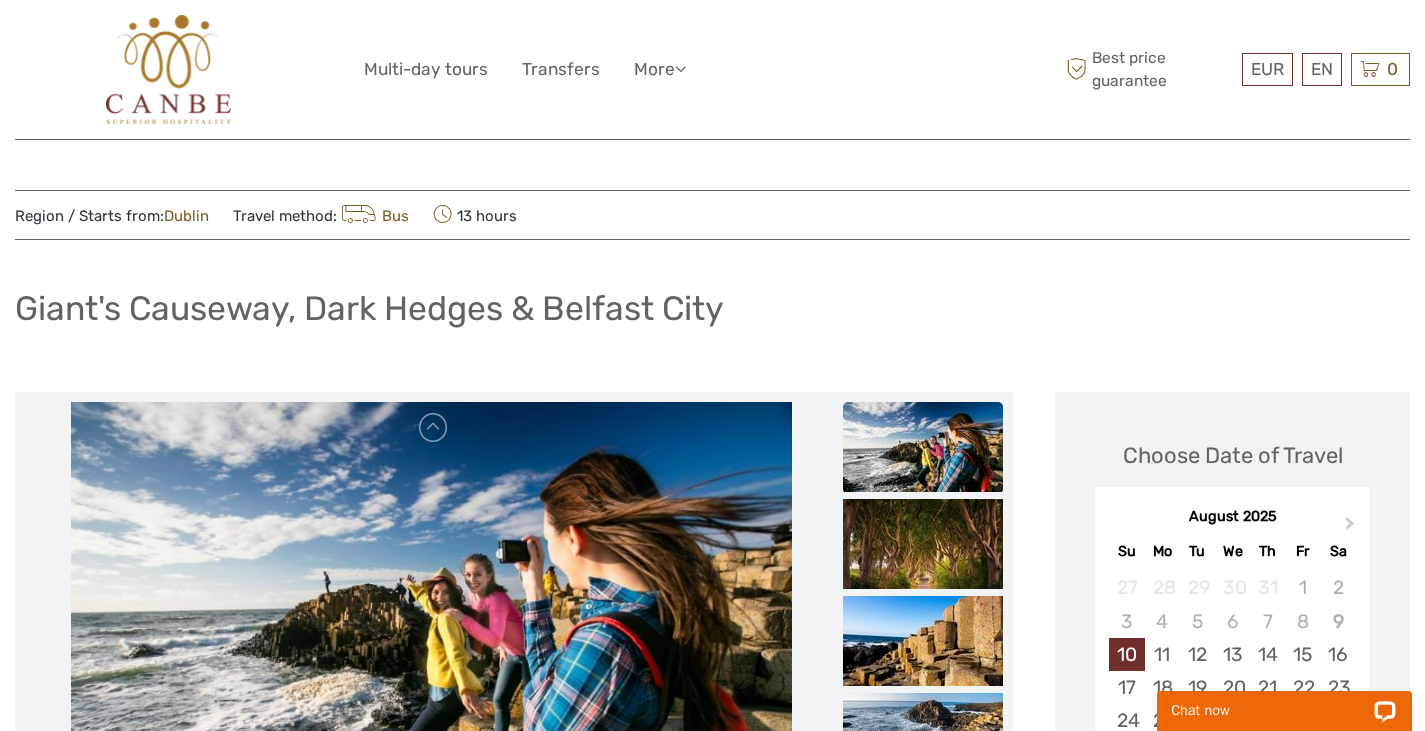 click on "Giant's Causeway, Dark Hedges & Belfast City" at bounding box center [712, 316] 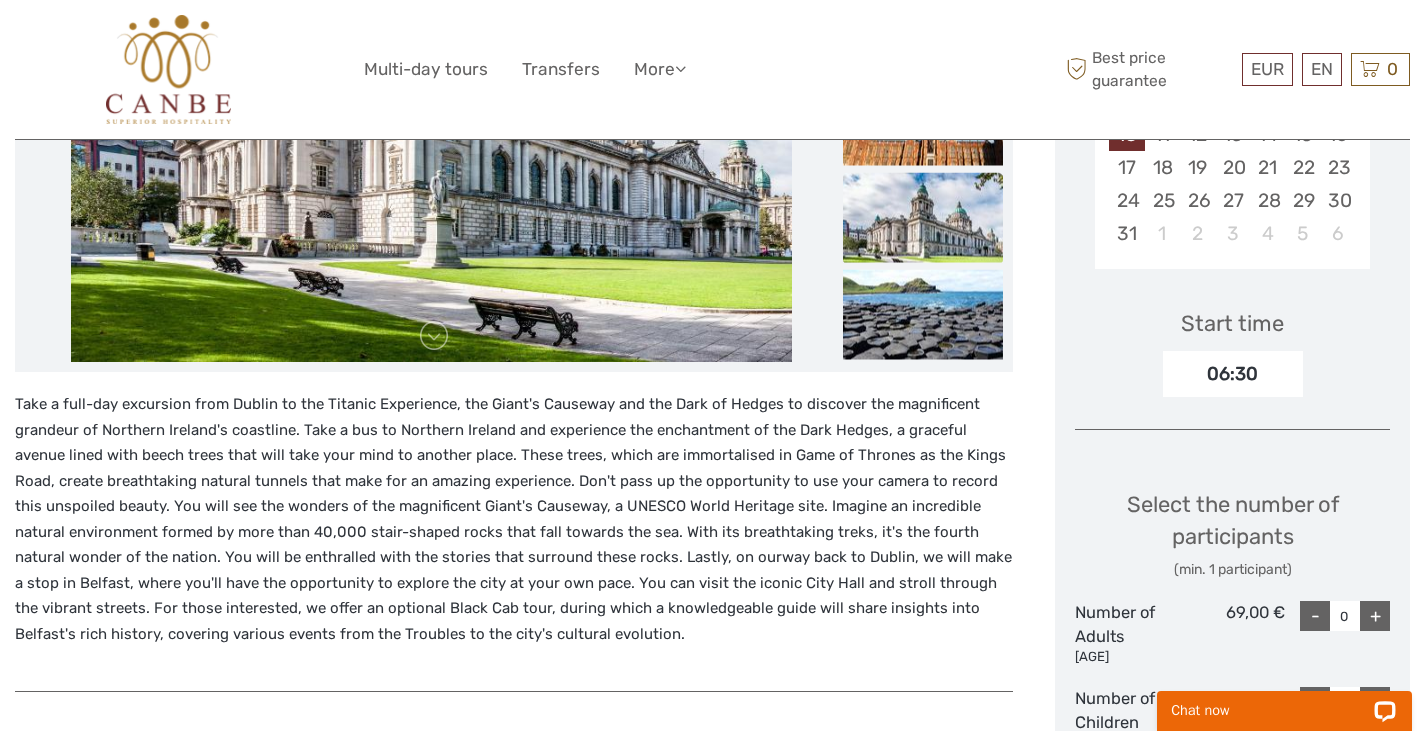 scroll, scrollTop: 560, scrollLeft: 0, axis: vertical 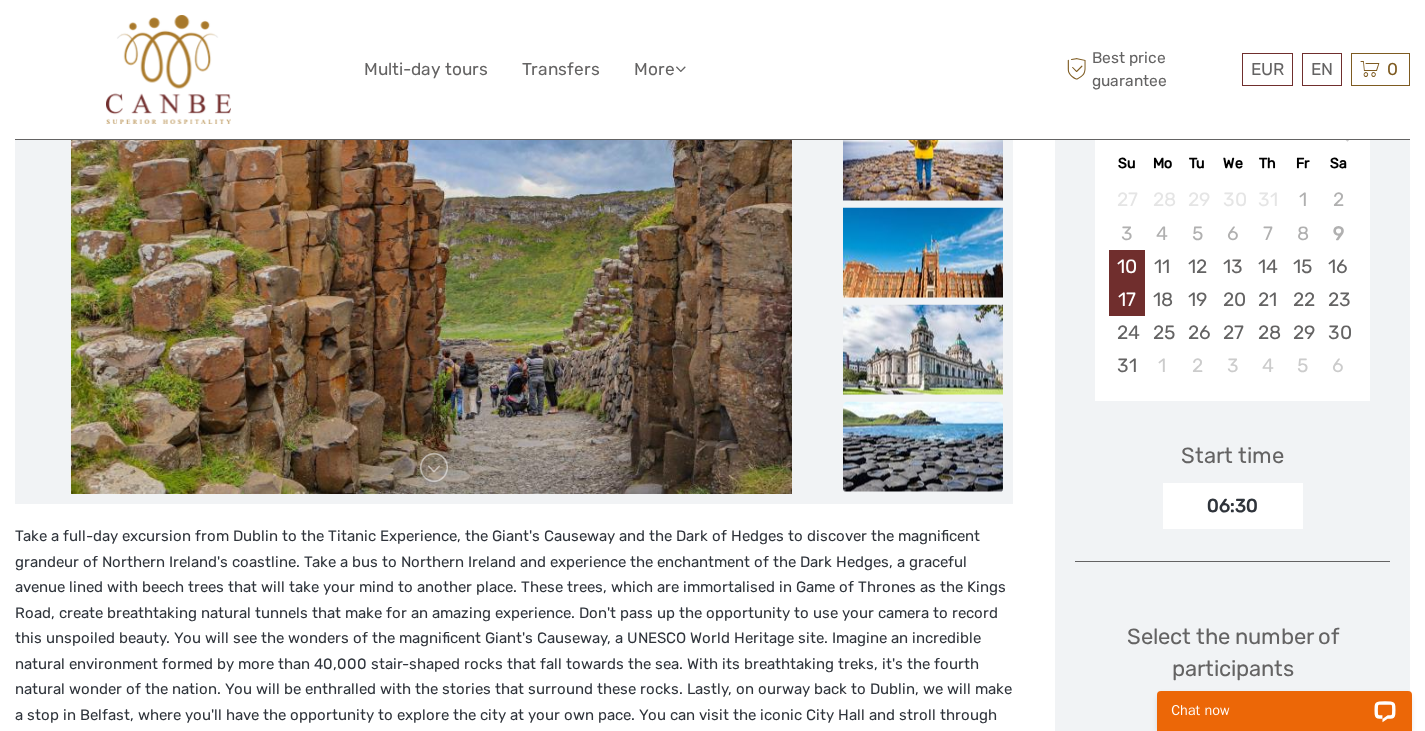click on "17" at bounding box center [1126, 299] 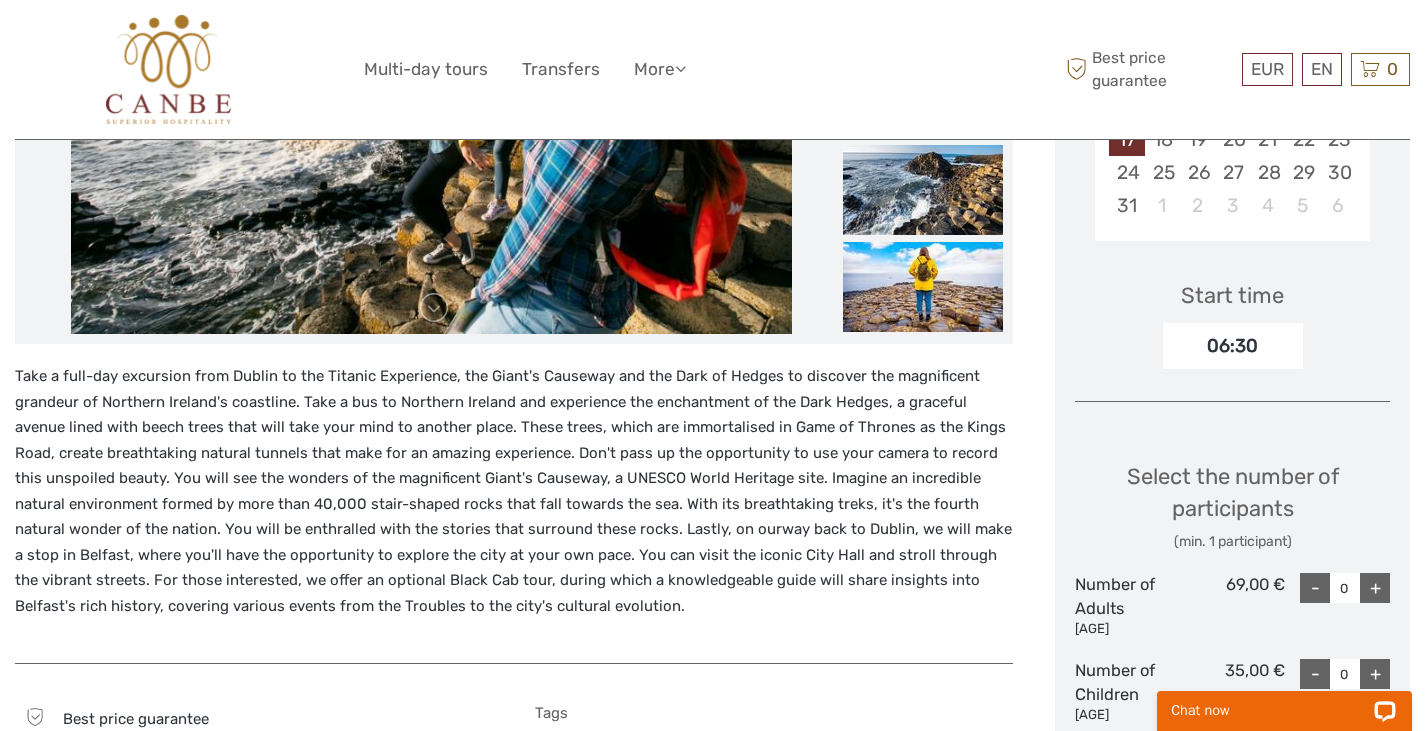 scroll, scrollTop: 546, scrollLeft: 0, axis: vertical 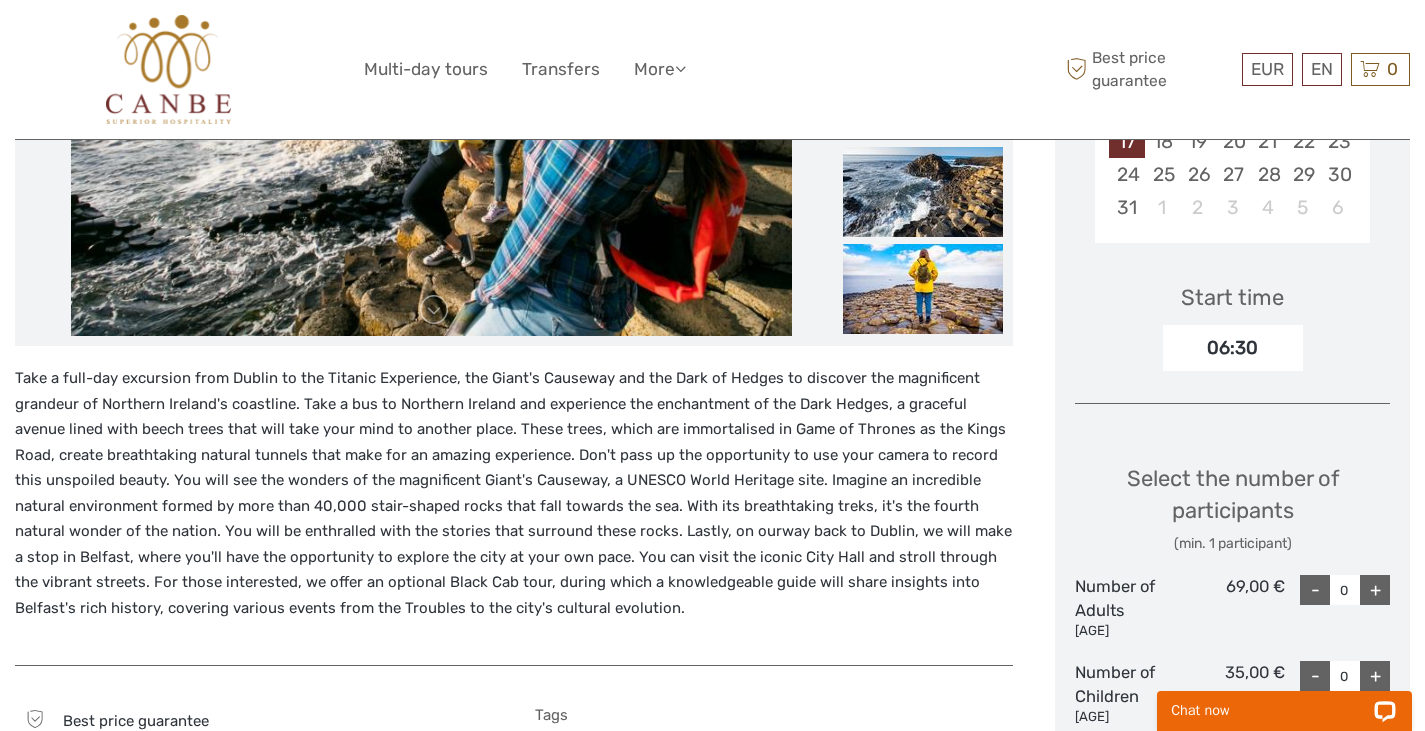 click on "06:30" at bounding box center [1233, 348] 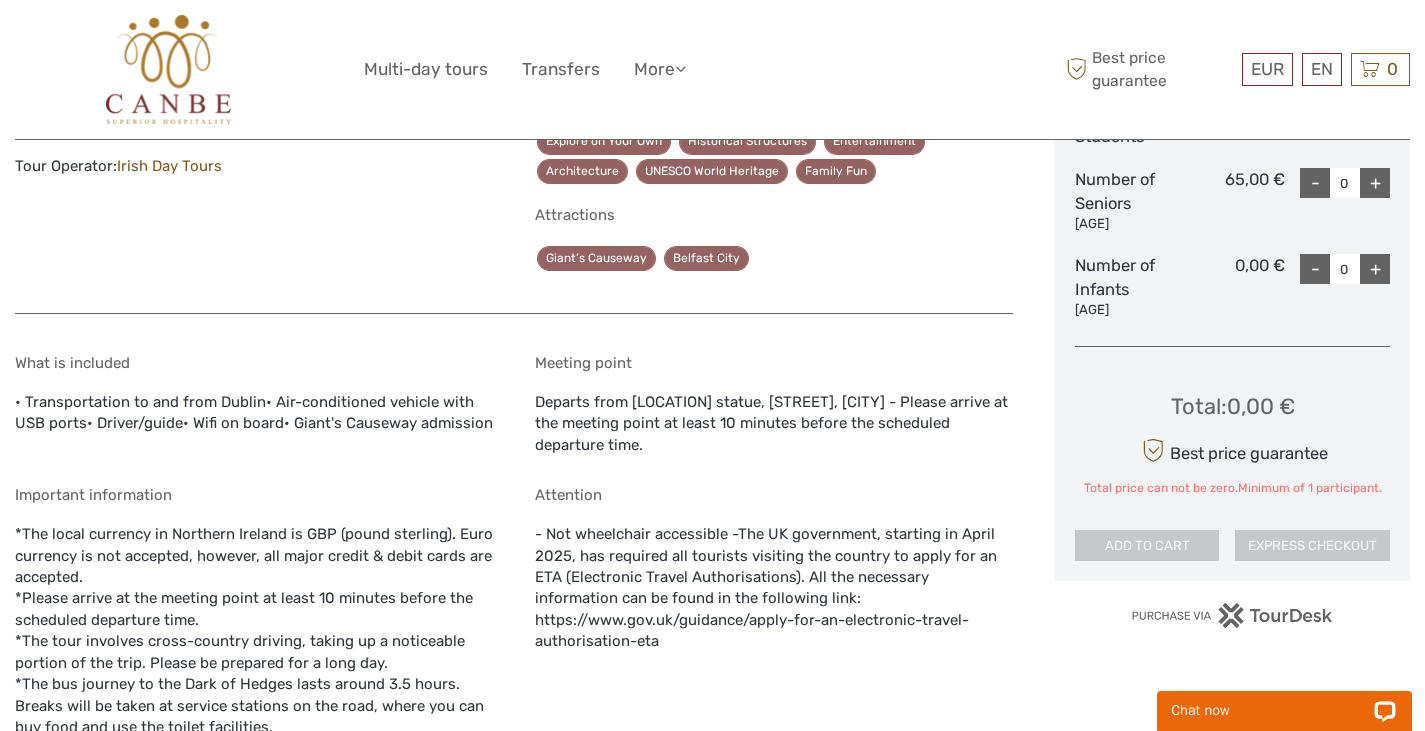 scroll, scrollTop: 1346, scrollLeft: 0, axis: vertical 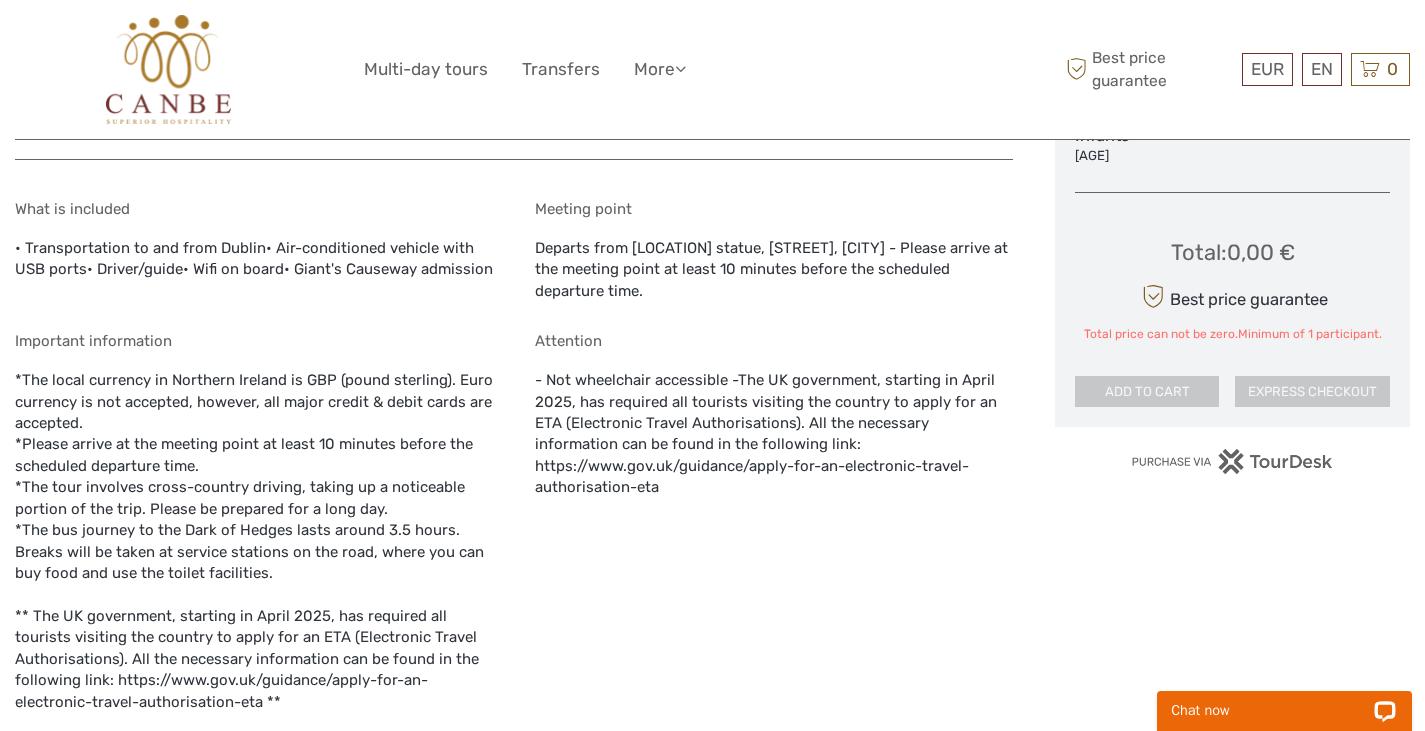 click on "EUR
EUR
$
£
EN
English
Español
Deutsch
Multi-day tours
Transfers
More
Travel Articles
Back to Hotel
Travel Articles
Back to Hotel
Best price guarantee" at bounding box center (713, 69) 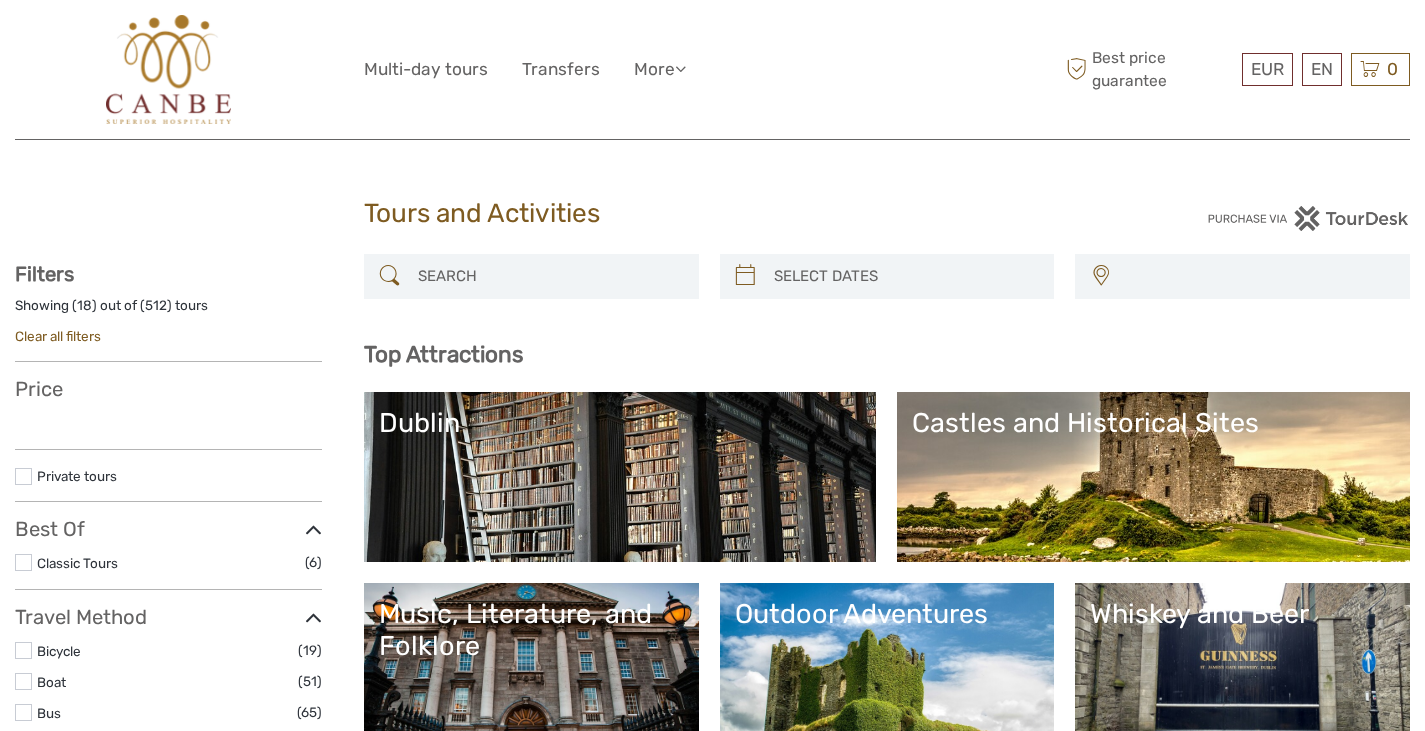 select 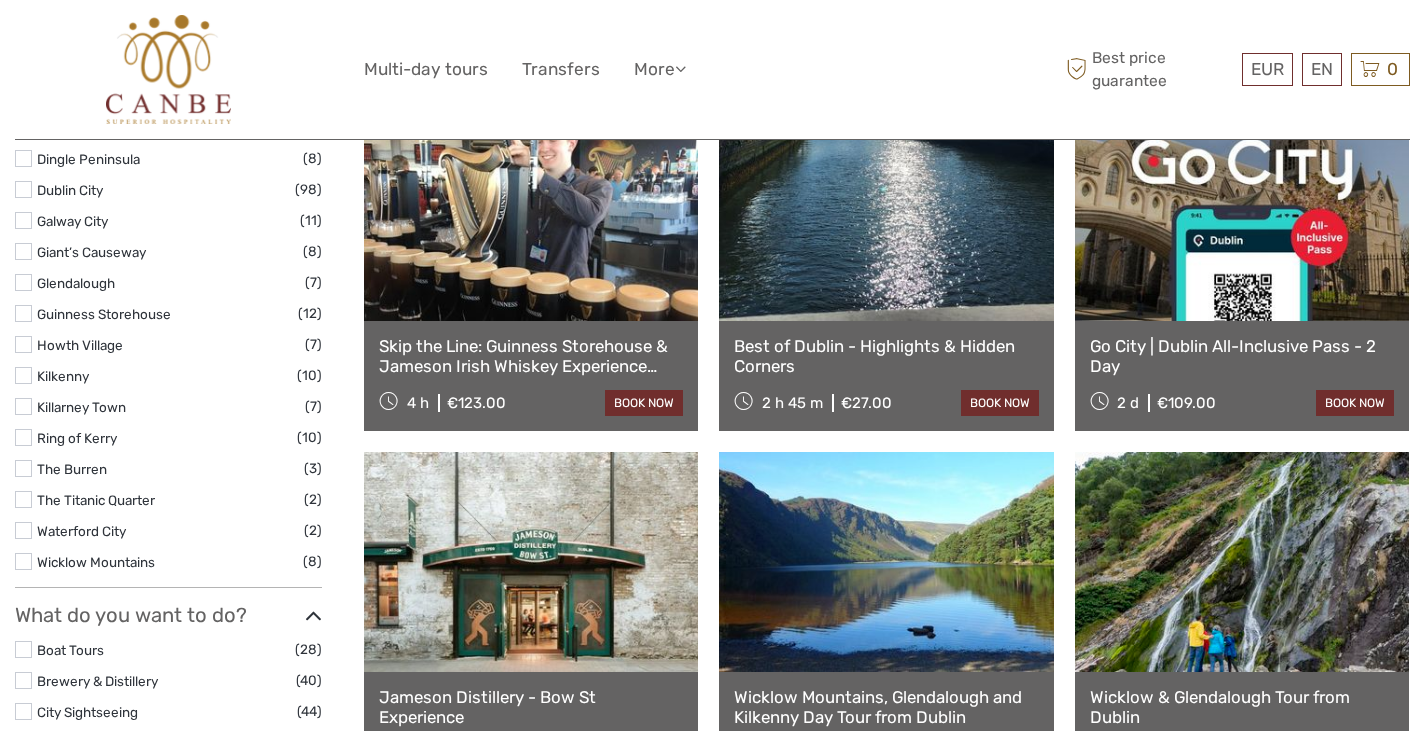 scroll, scrollTop: 0, scrollLeft: 0, axis: both 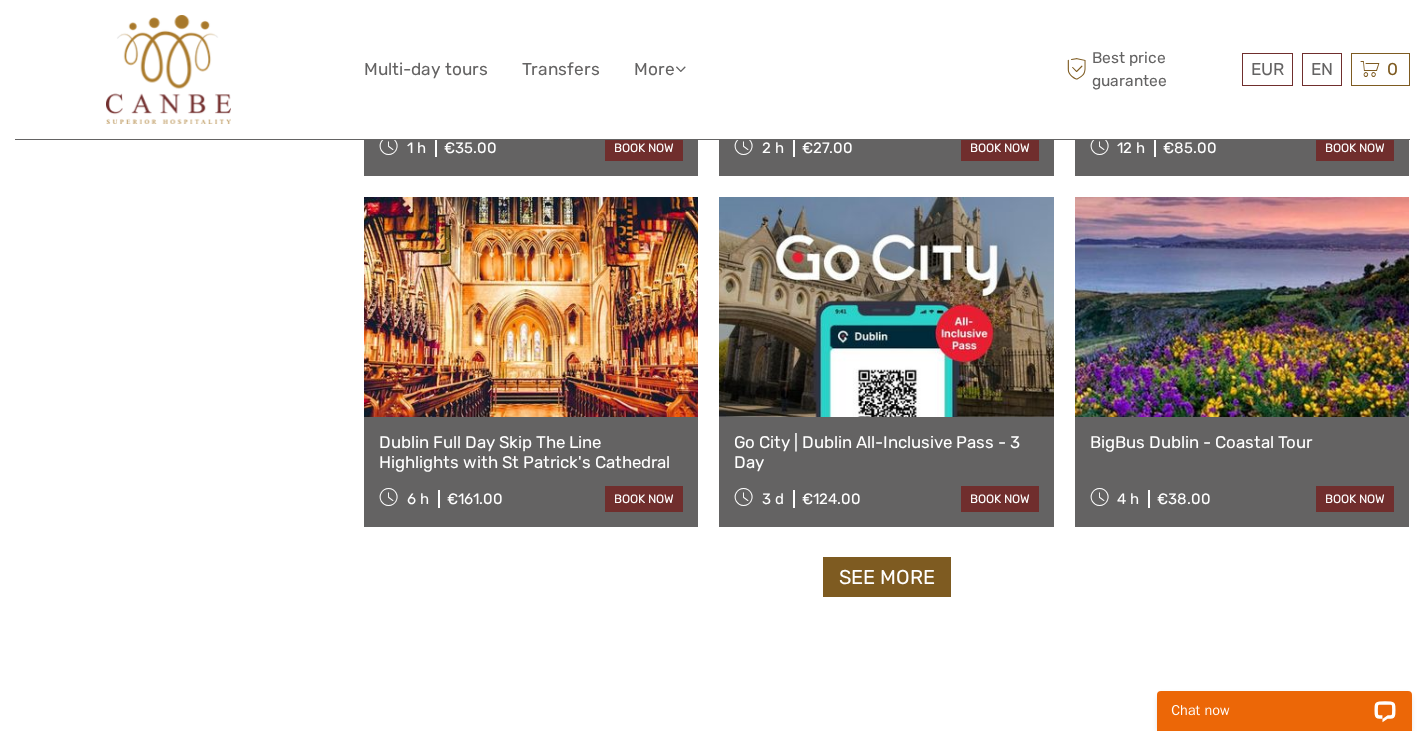 click on "See more" at bounding box center [887, 577] 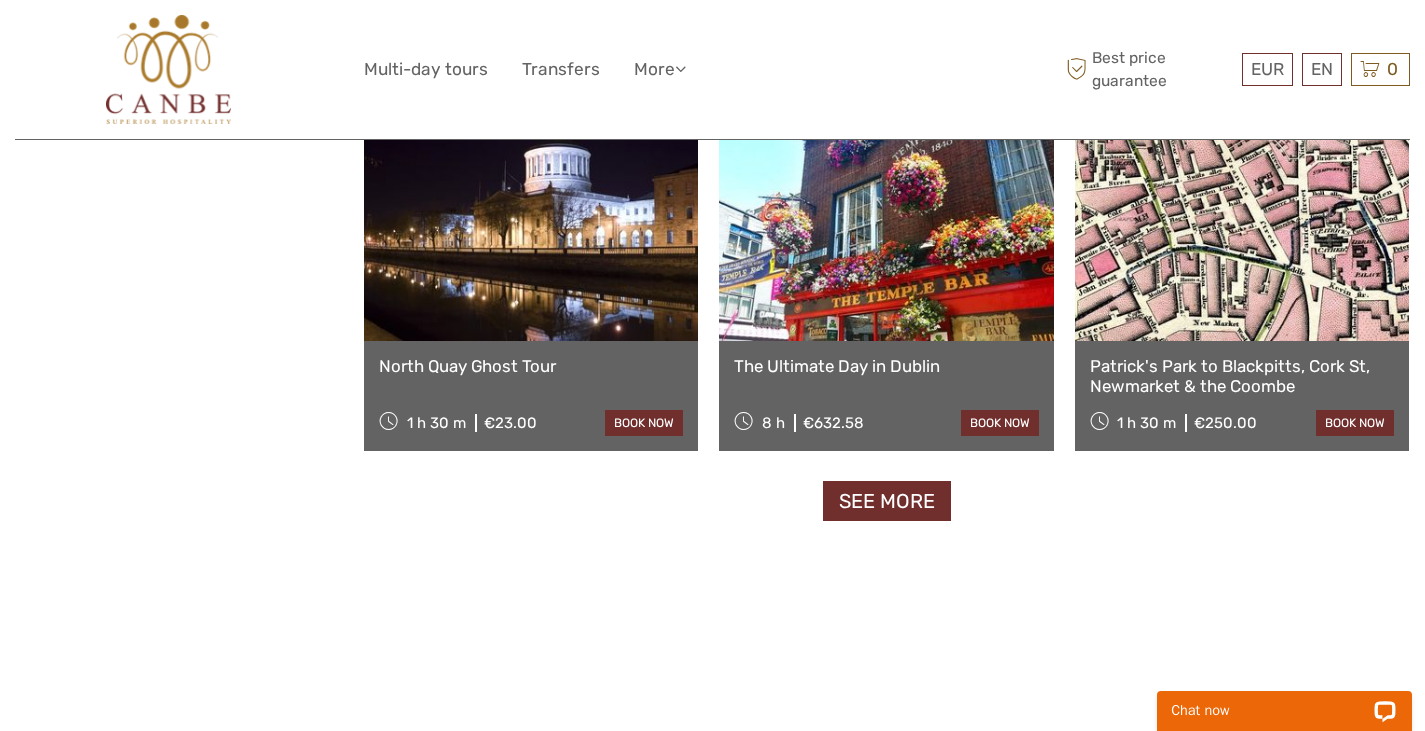 scroll, scrollTop: 4077, scrollLeft: 0, axis: vertical 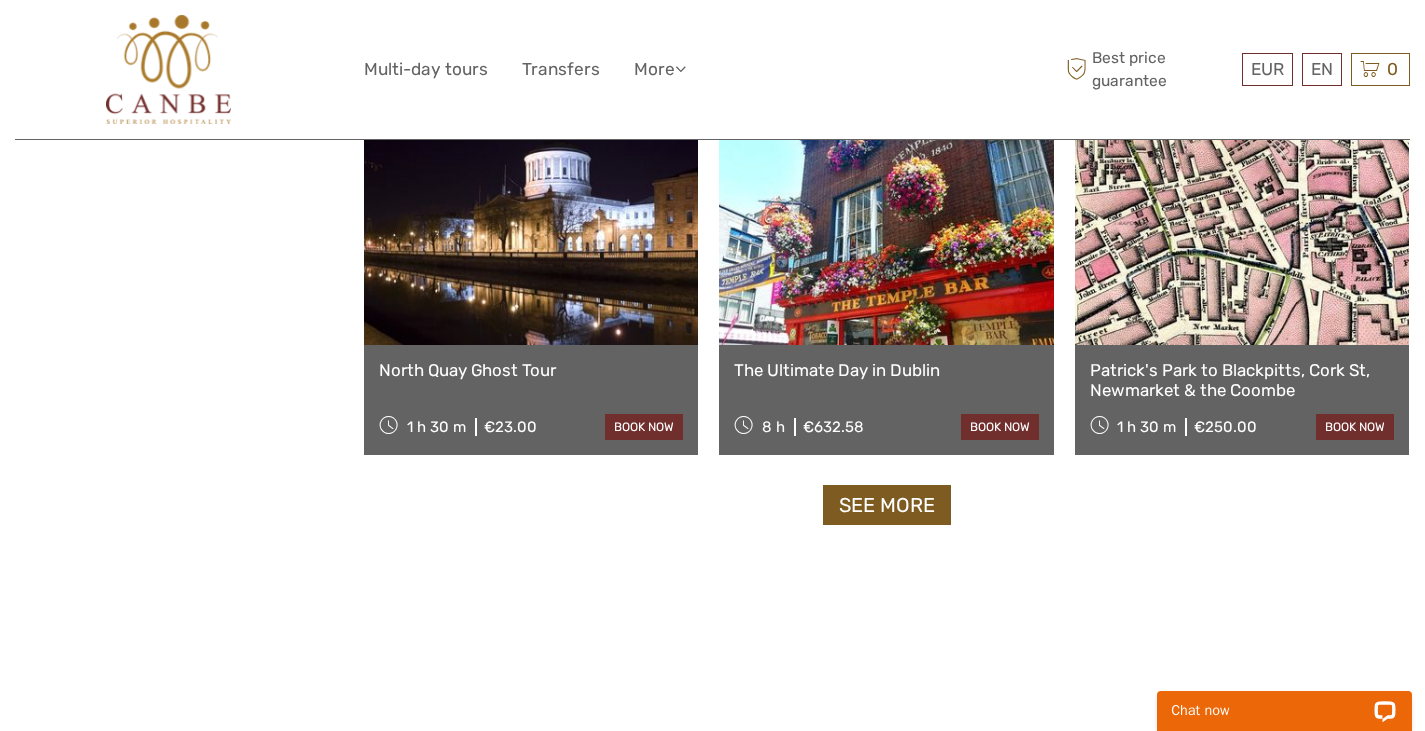 click on "See more" at bounding box center (887, 505) 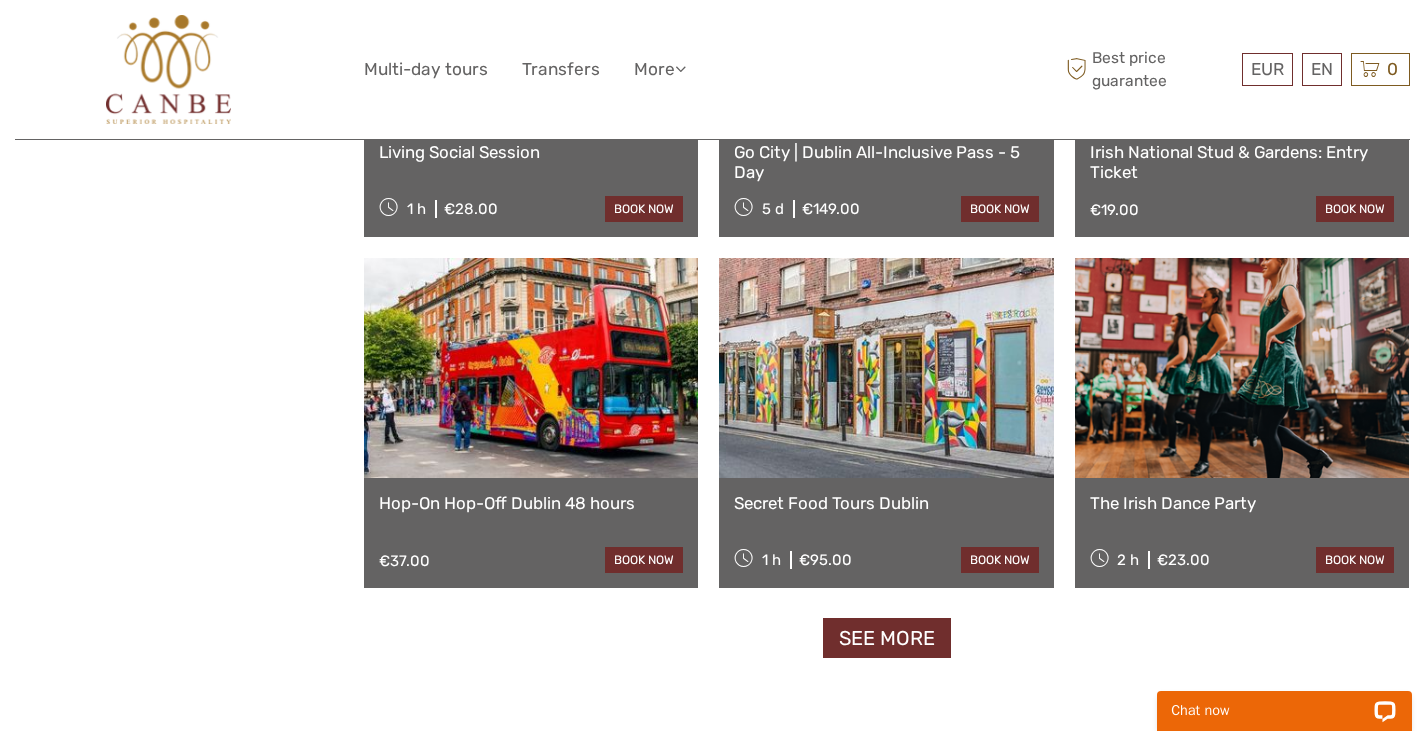 scroll, scrollTop: 6056, scrollLeft: 0, axis: vertical 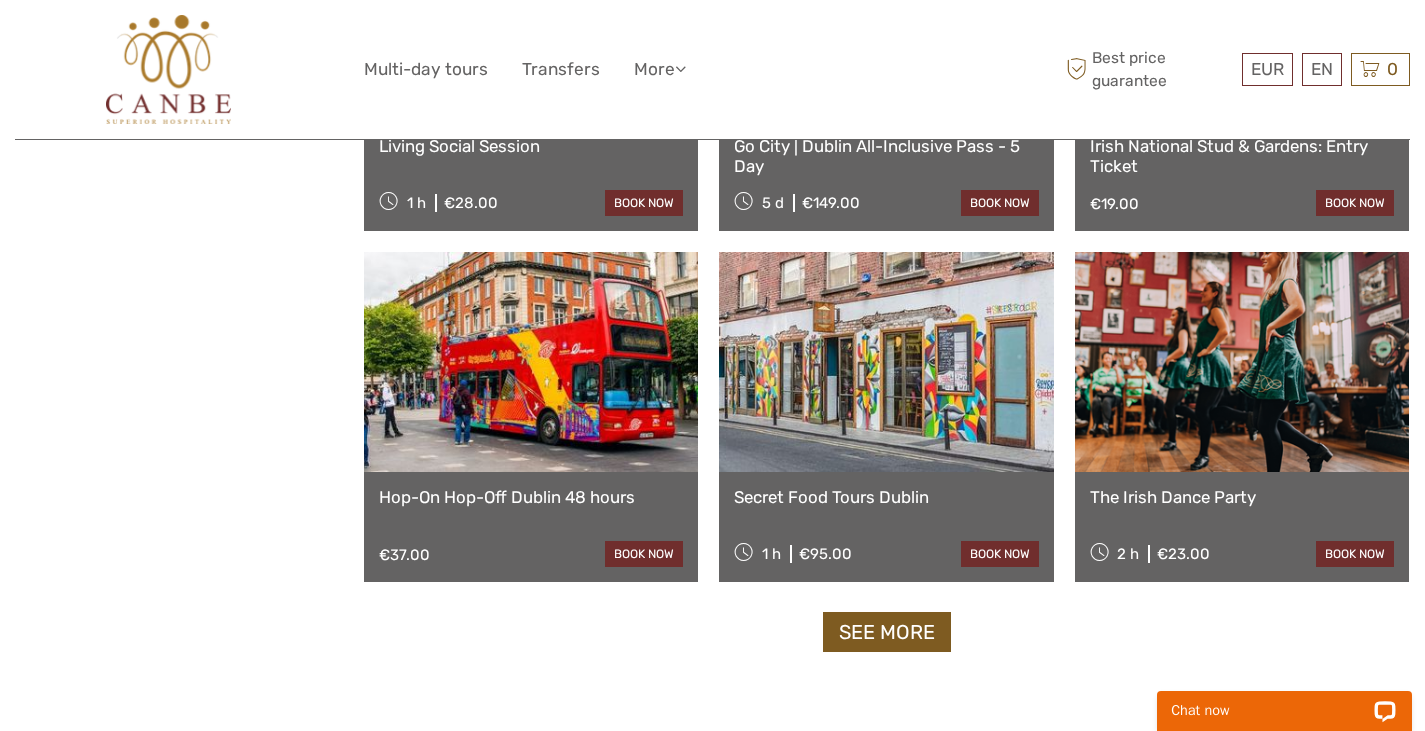 click on "See more" at bounding box center (887, 632) 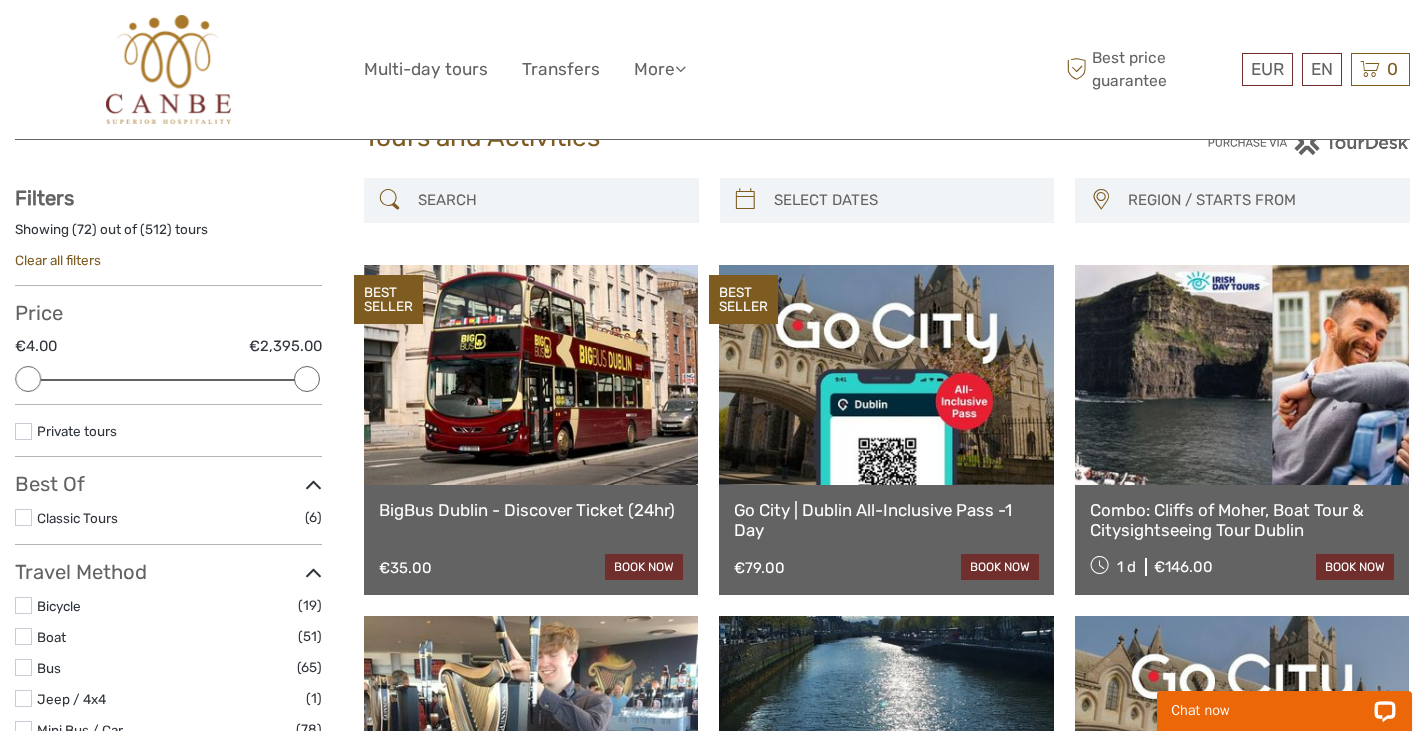 scroll, scrollTop: 0, scrollLeft: 0, axis: both 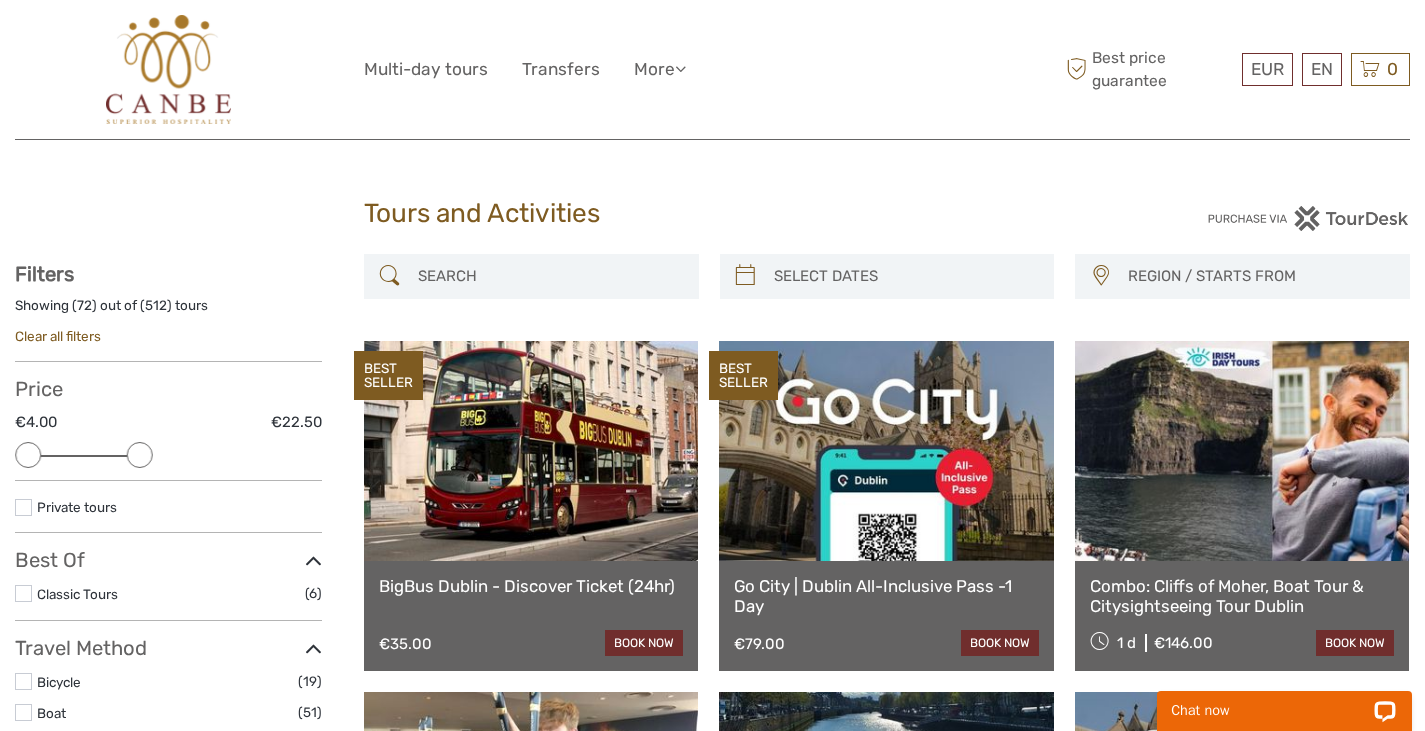 drag, startPoint x: 308, startPoint y: 450, endPoint x: 135, endPoint y: 456, distance: 173.10402 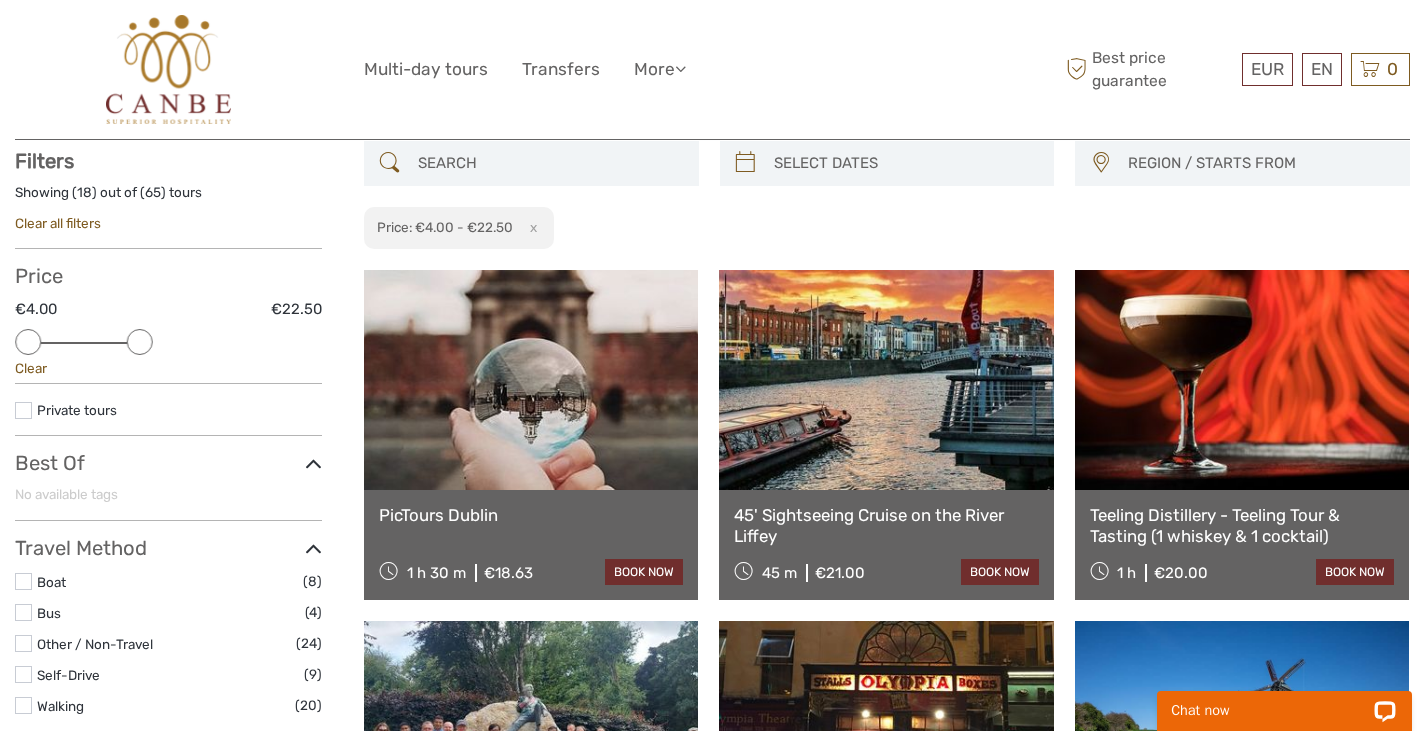 scroll, scrollTop: 113, scrollLeft: 0, axis: vertical 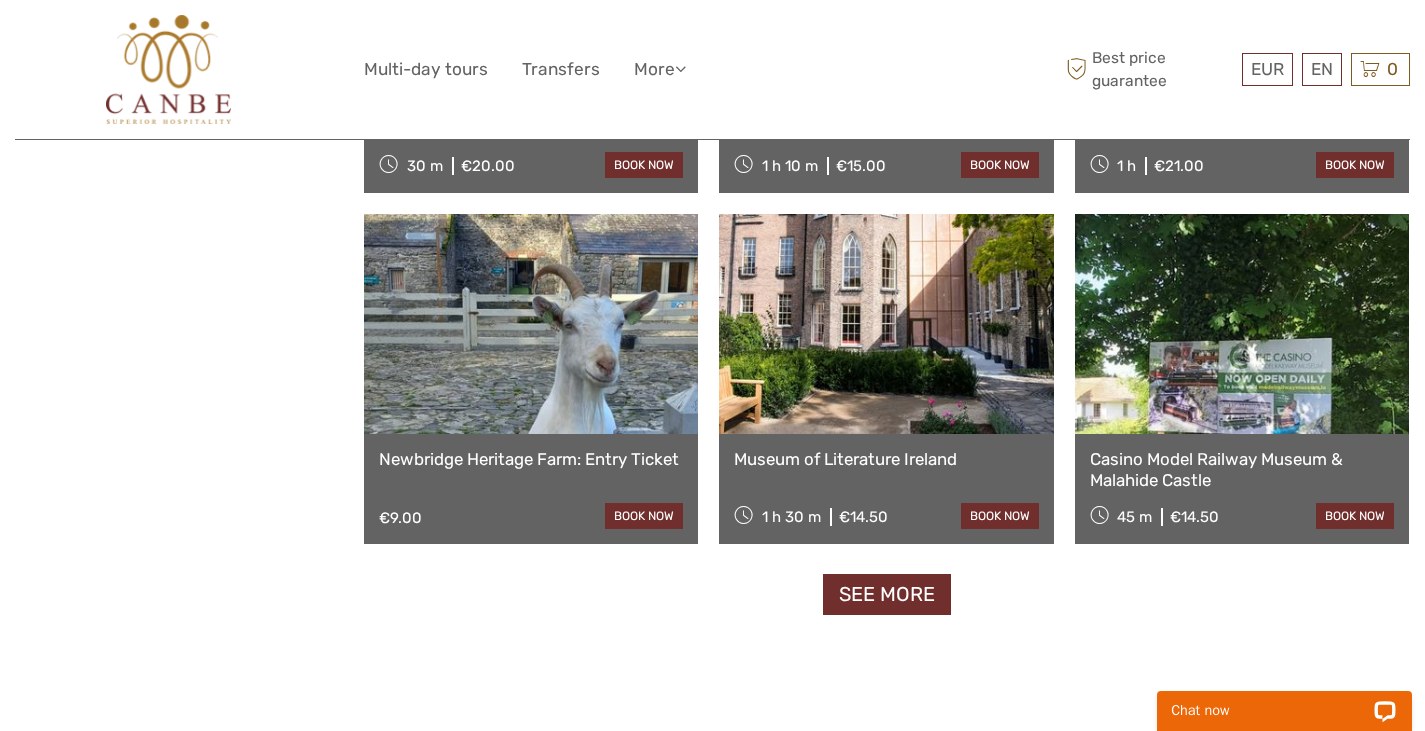 click on "See more" at bounding box center (887, 594) 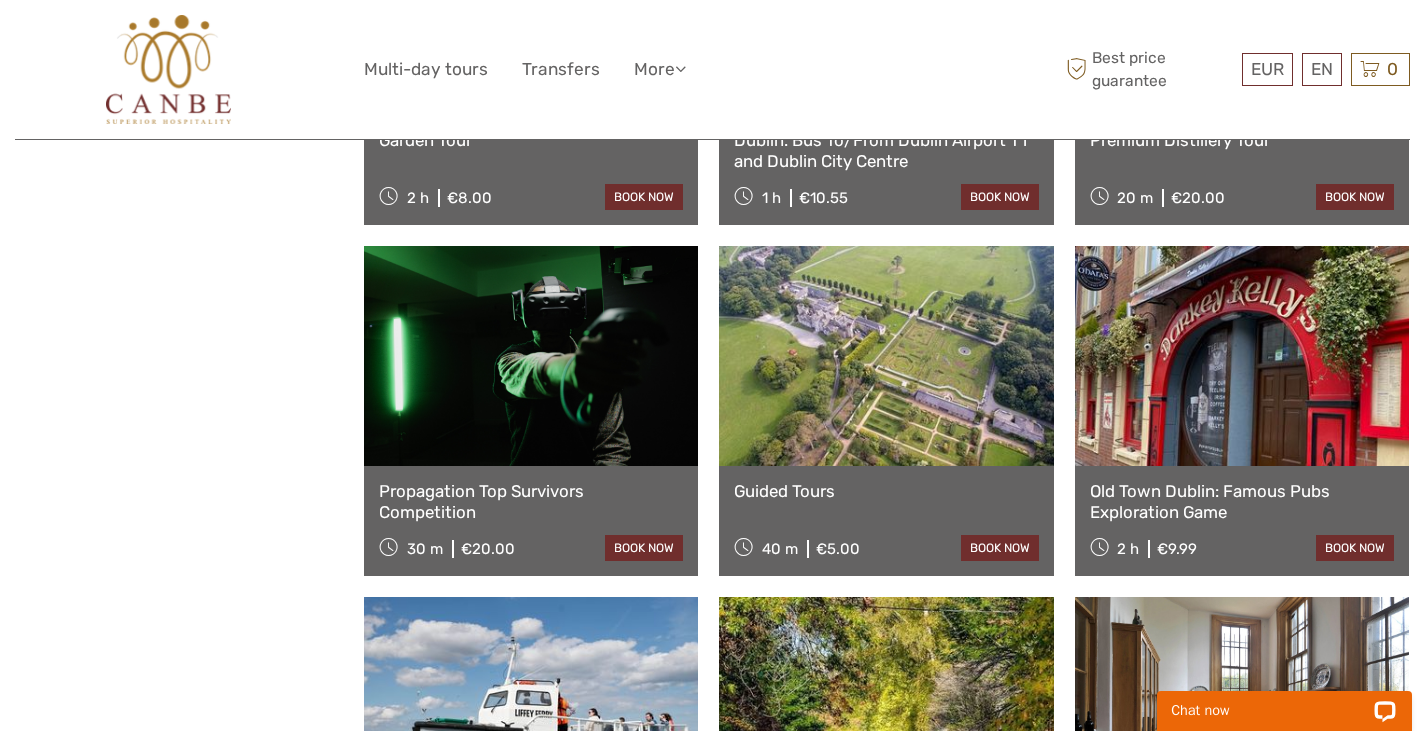 scroll, scrollTop: 3654, scrollLeft: 0, axis: vertical 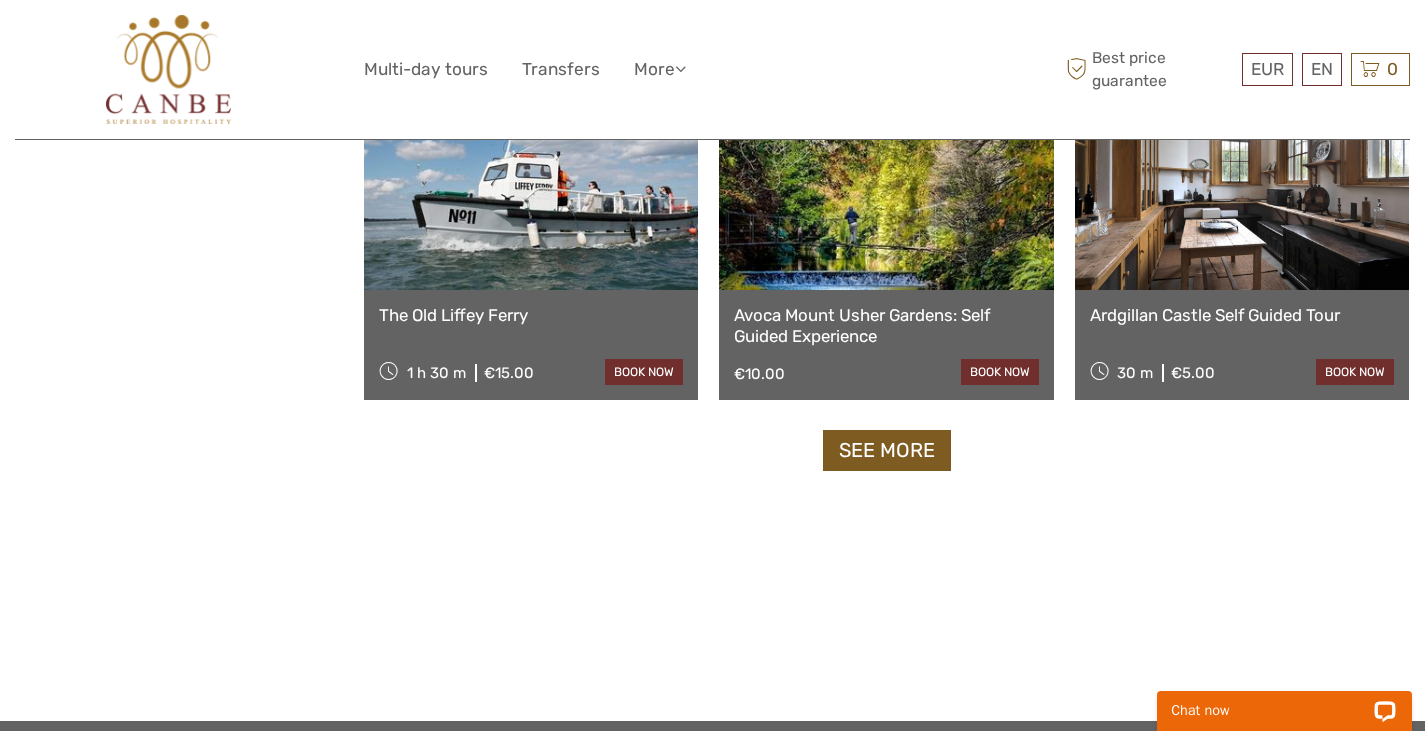 click on "See more" at bounding box center [887, 450] 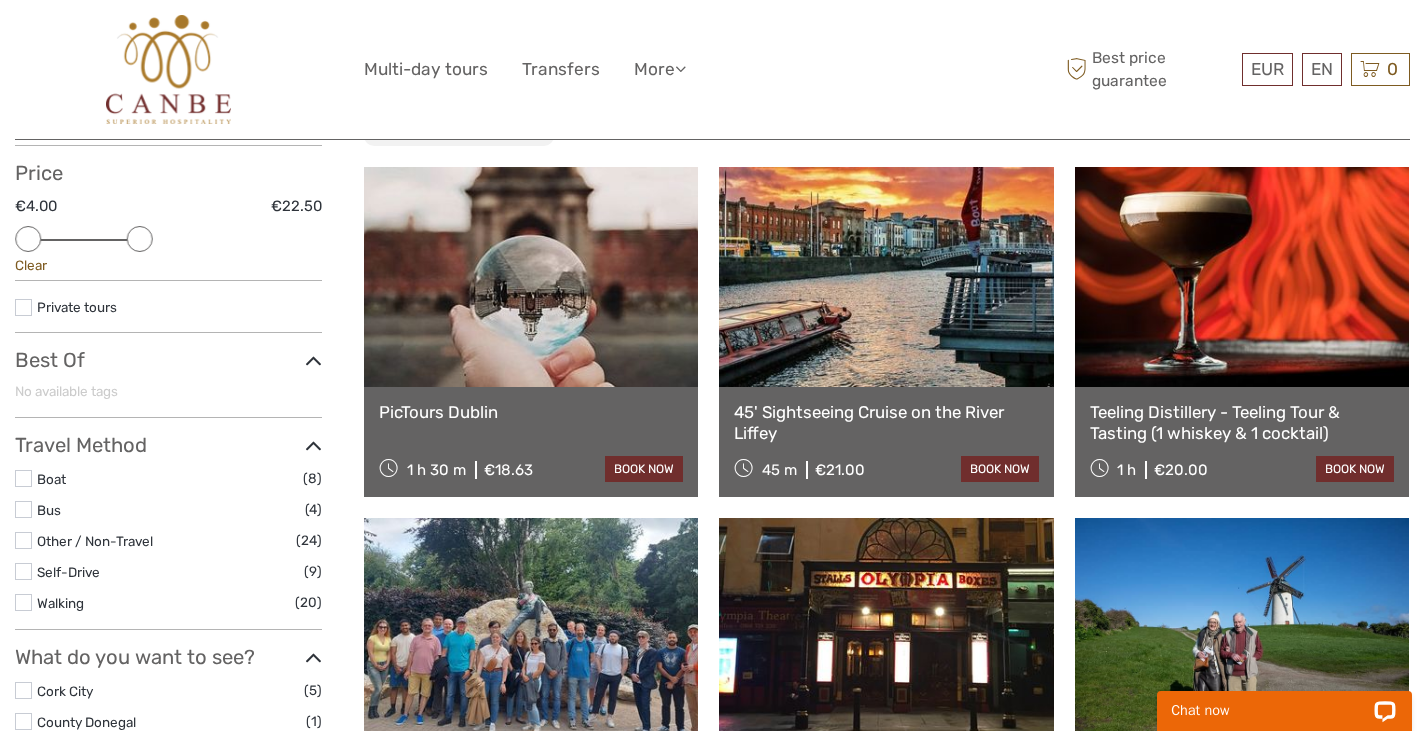 scroll, scrollTop: 184, scrollLeft: 0, axis: vertical 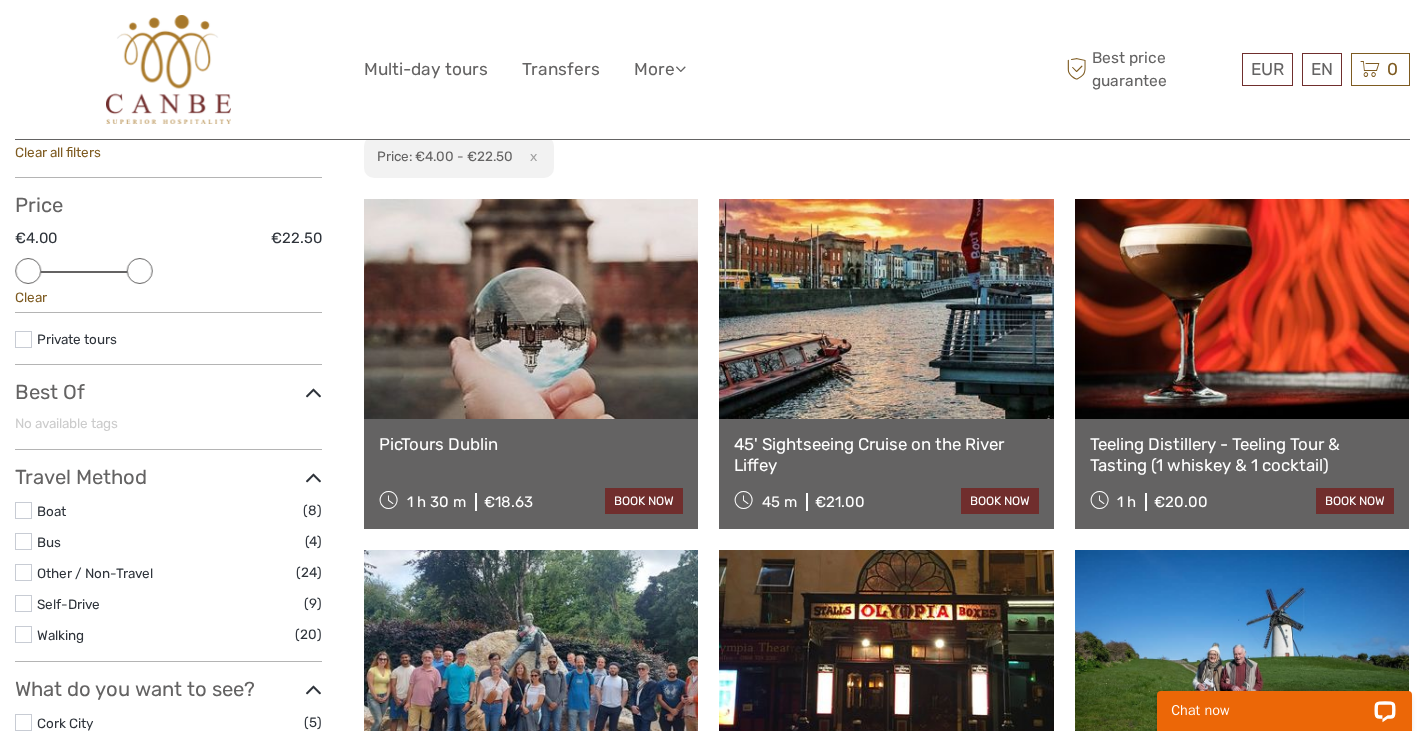 click at bounding box center (886, 309) 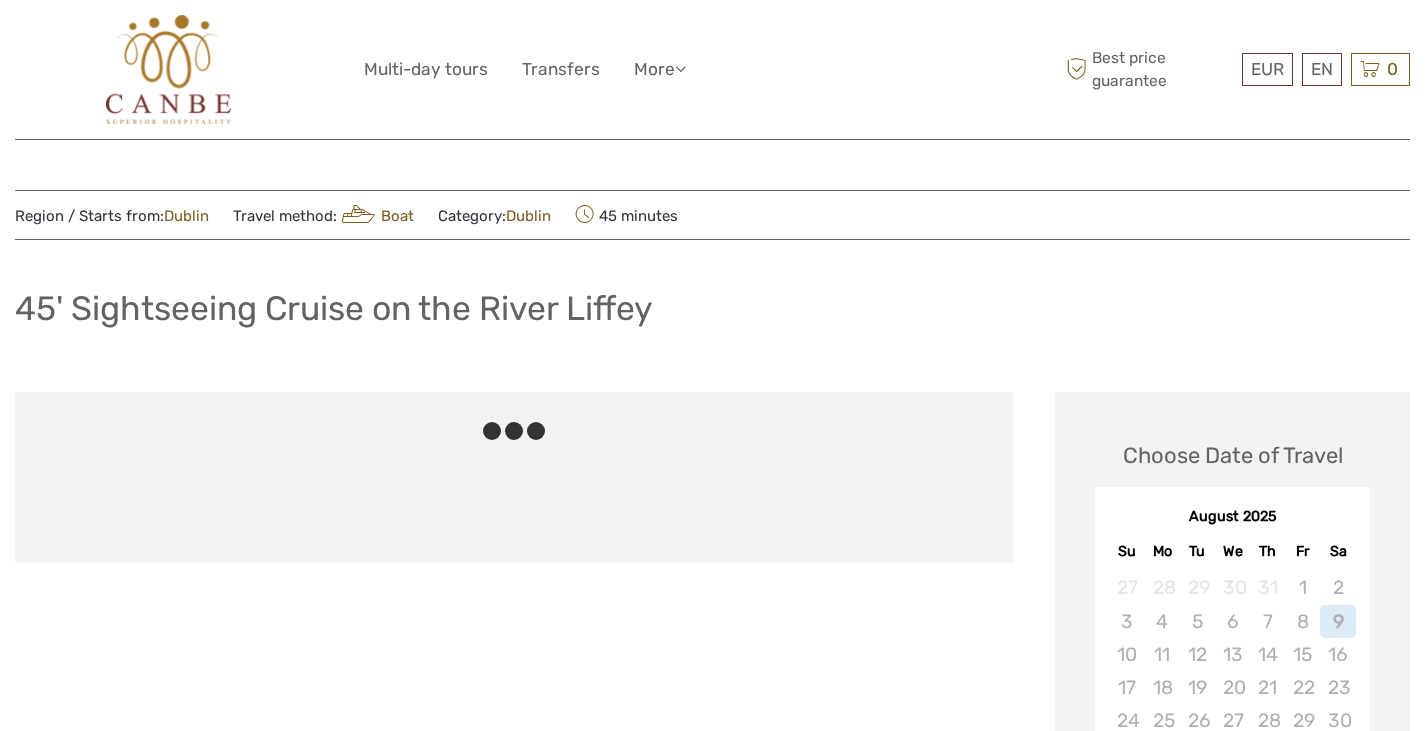 scroll, scrollTop: 0, scrollLeft: 0, axis: both 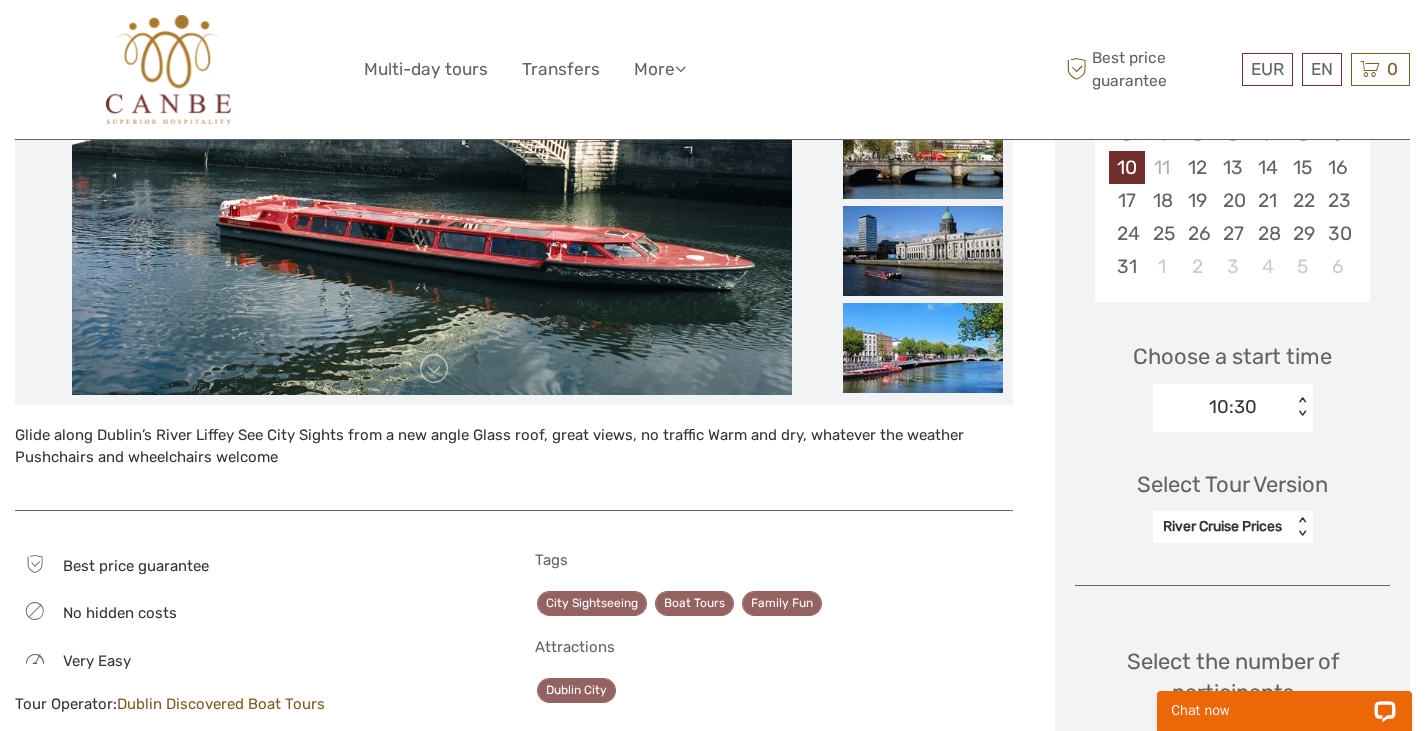 click on "< >" at bounding box center [1301, 407] 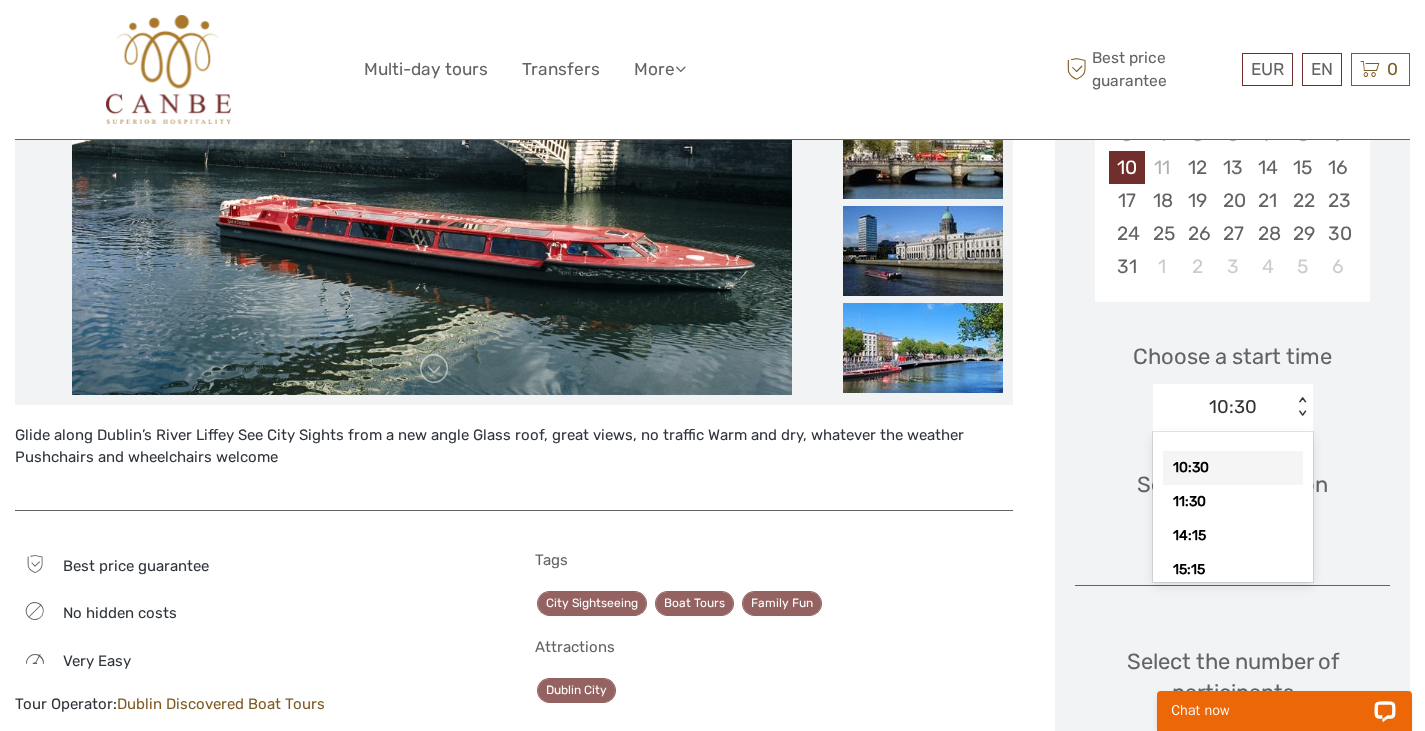 scroll, scrollTop: 58, scrollLeft: 0, axis: vertical 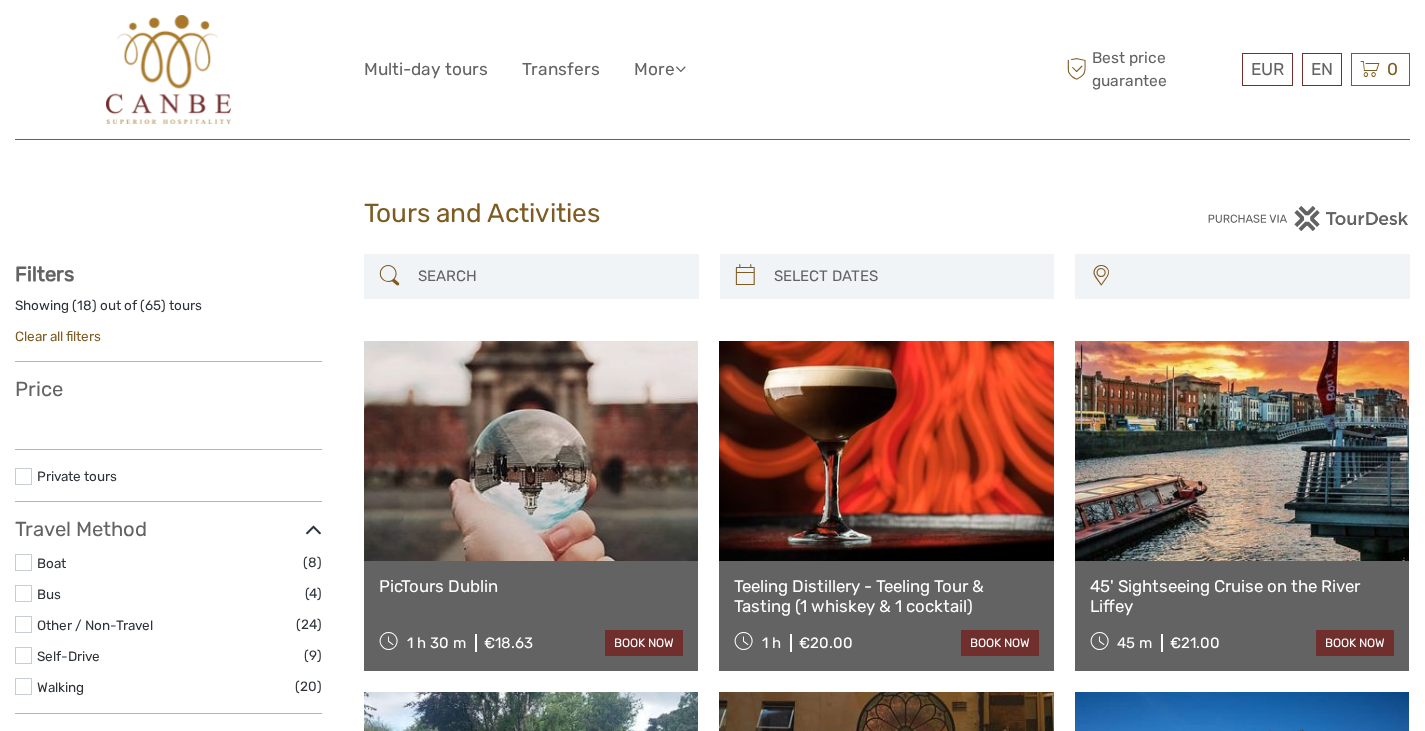 select 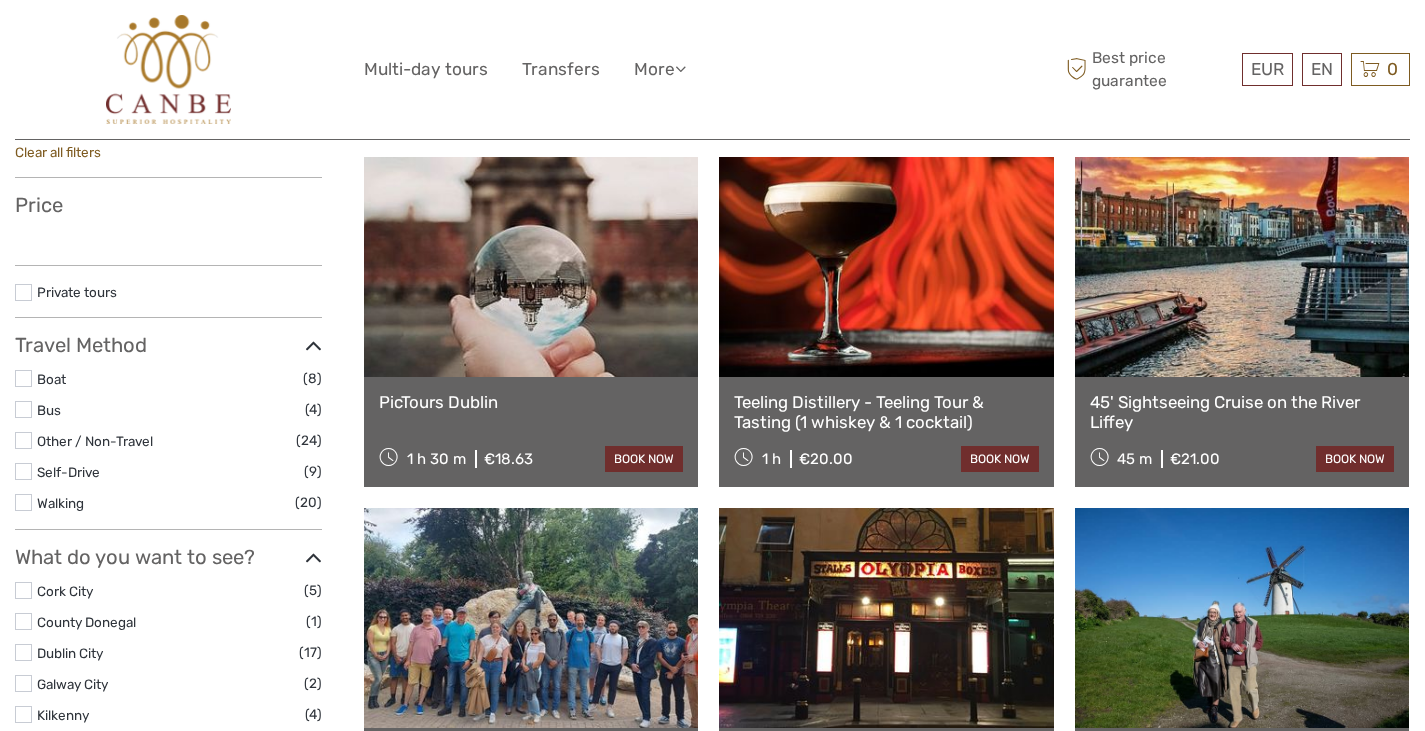 select 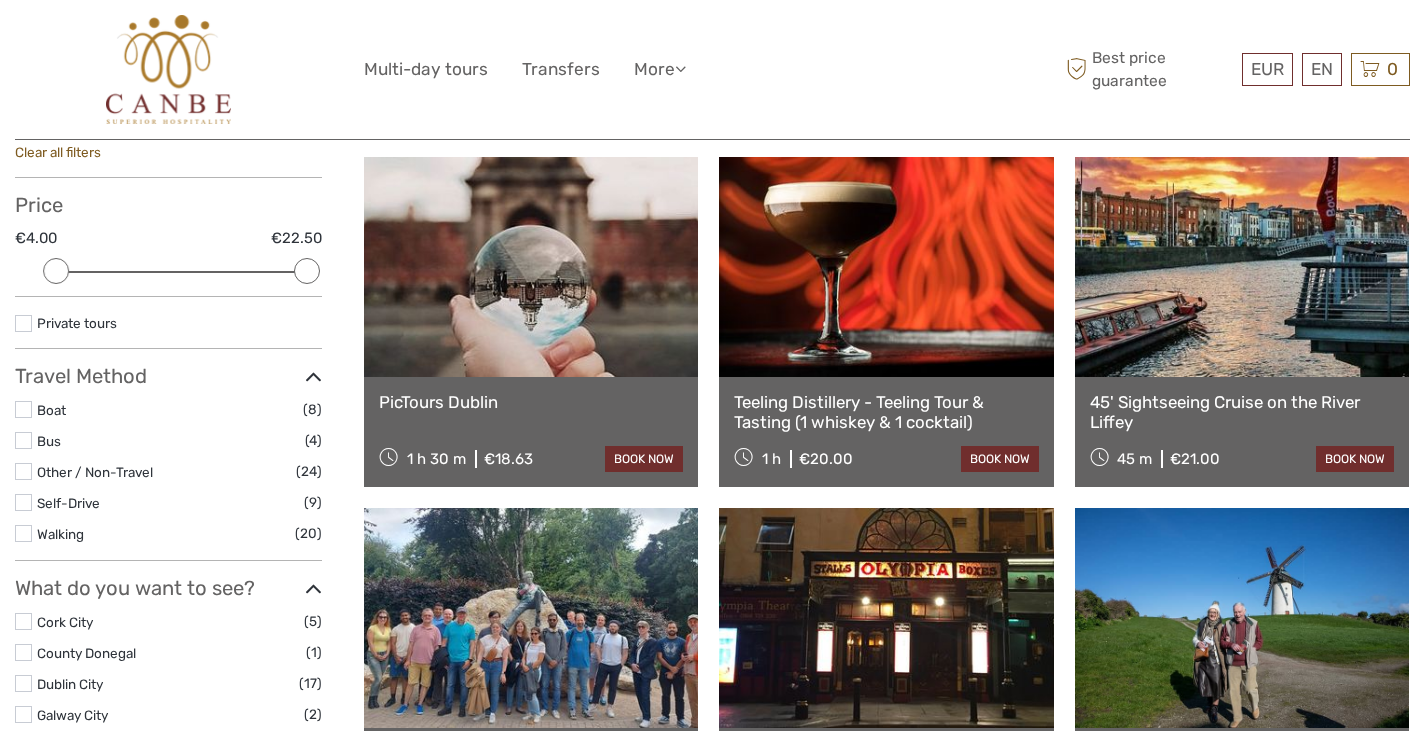scroll, scrollTop: 0, scrollLeft: 0, axis: both 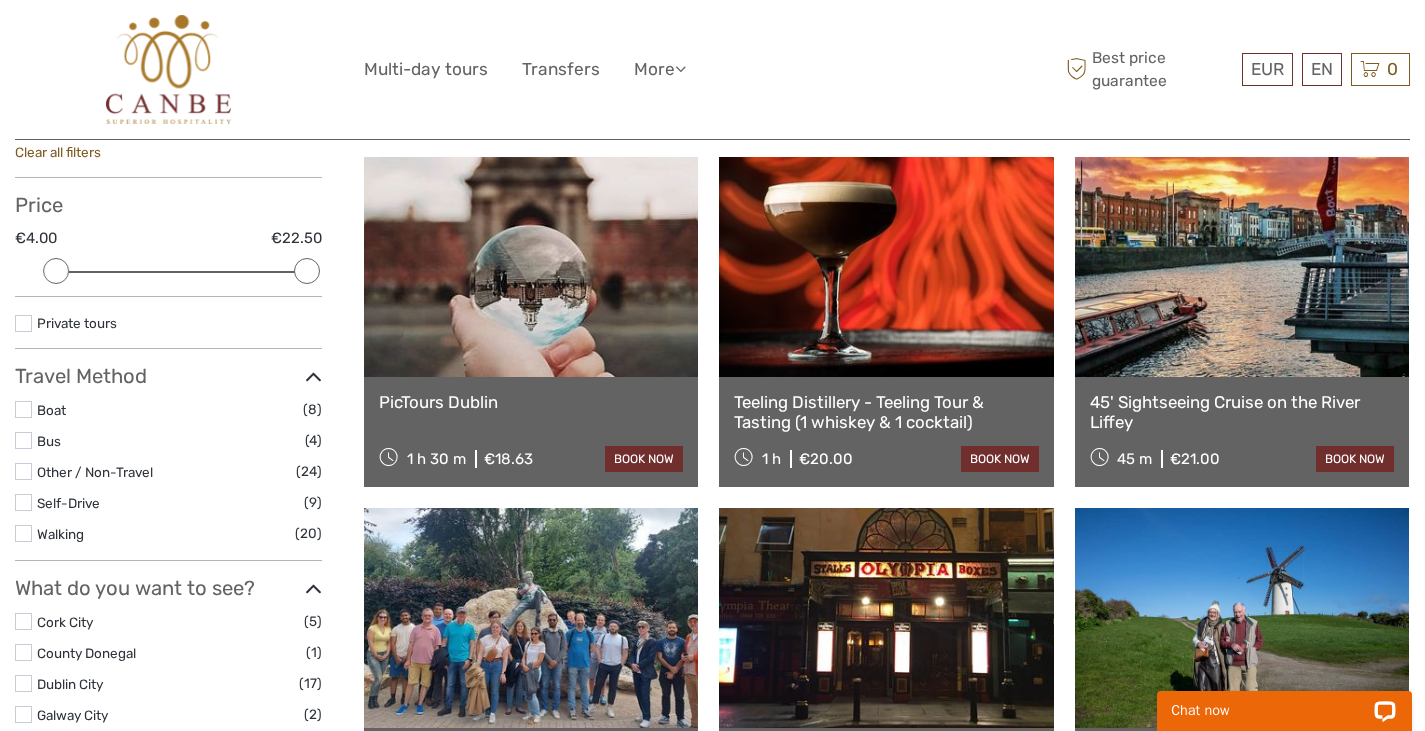 click at bounding box center (886, 267) 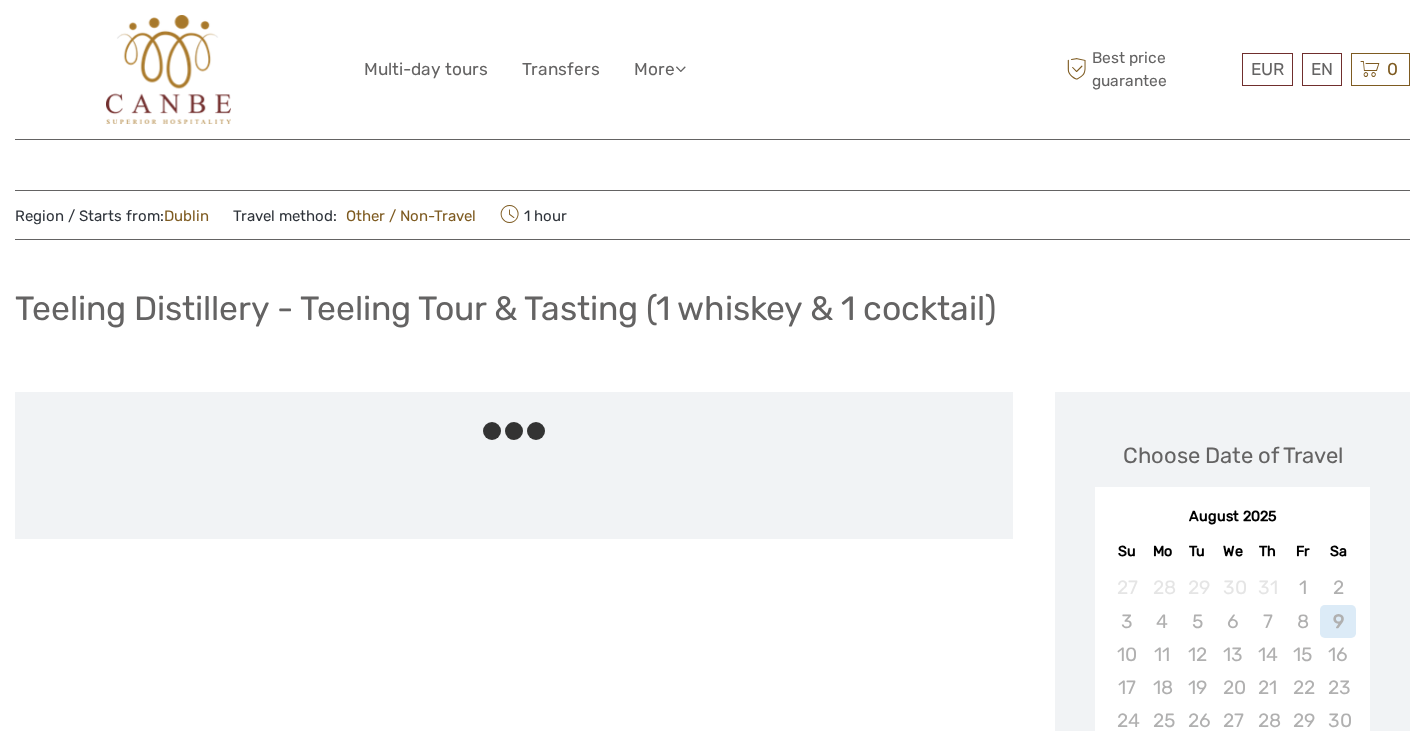 scroll, scrollTop: 0, scrollLeft: 0, axis: both 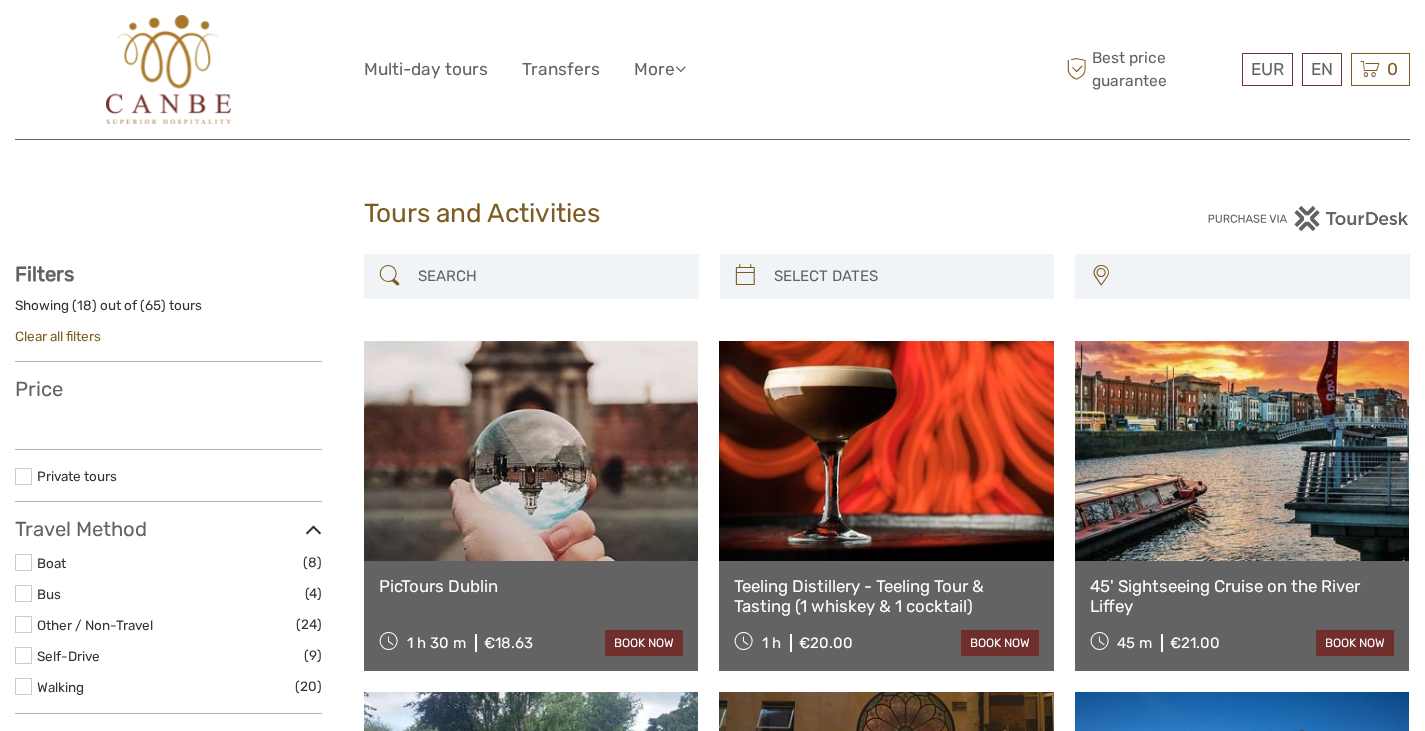 select 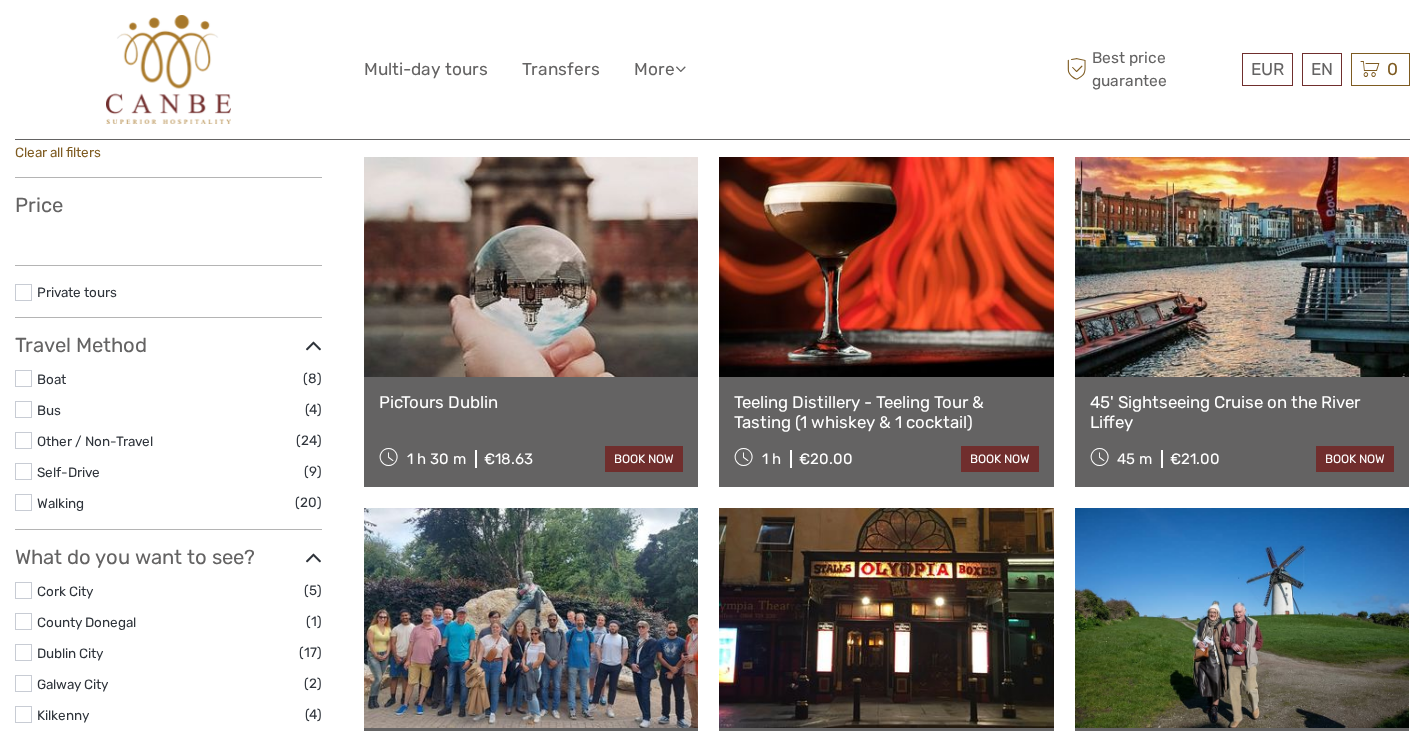 scroll, scrollTop: 0, scrollLeft: 0, axis: both 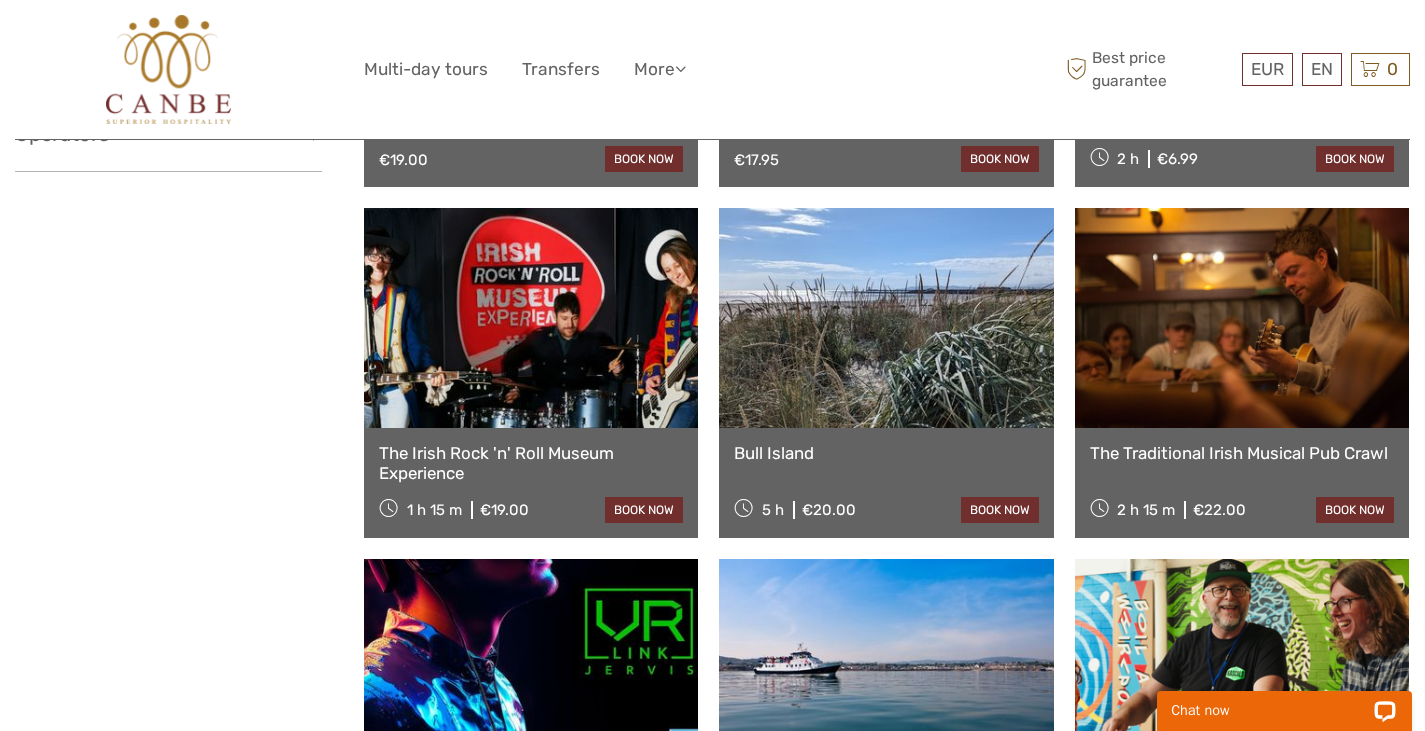 click at bounding box center [1242, 318] 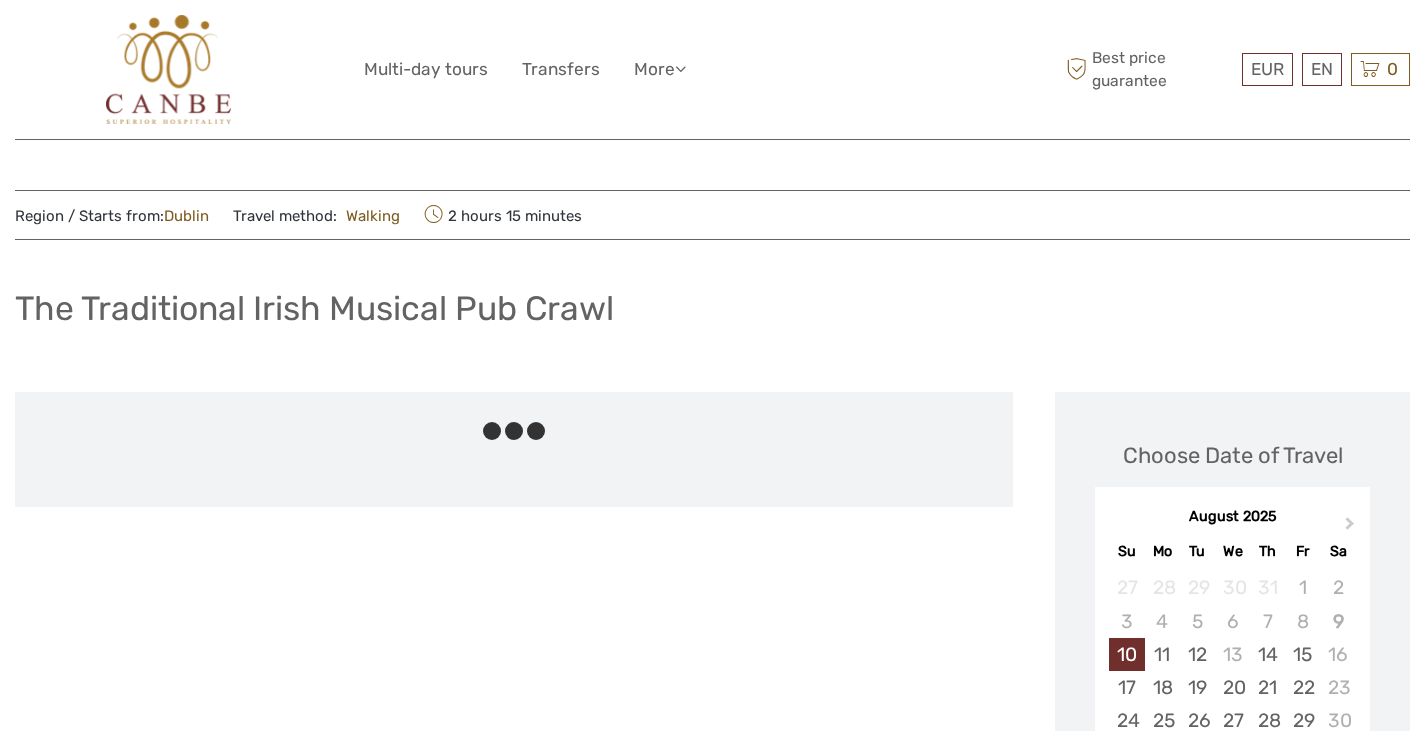 scroll, scrollTop: 0, scrollLeft: 0, axis: both 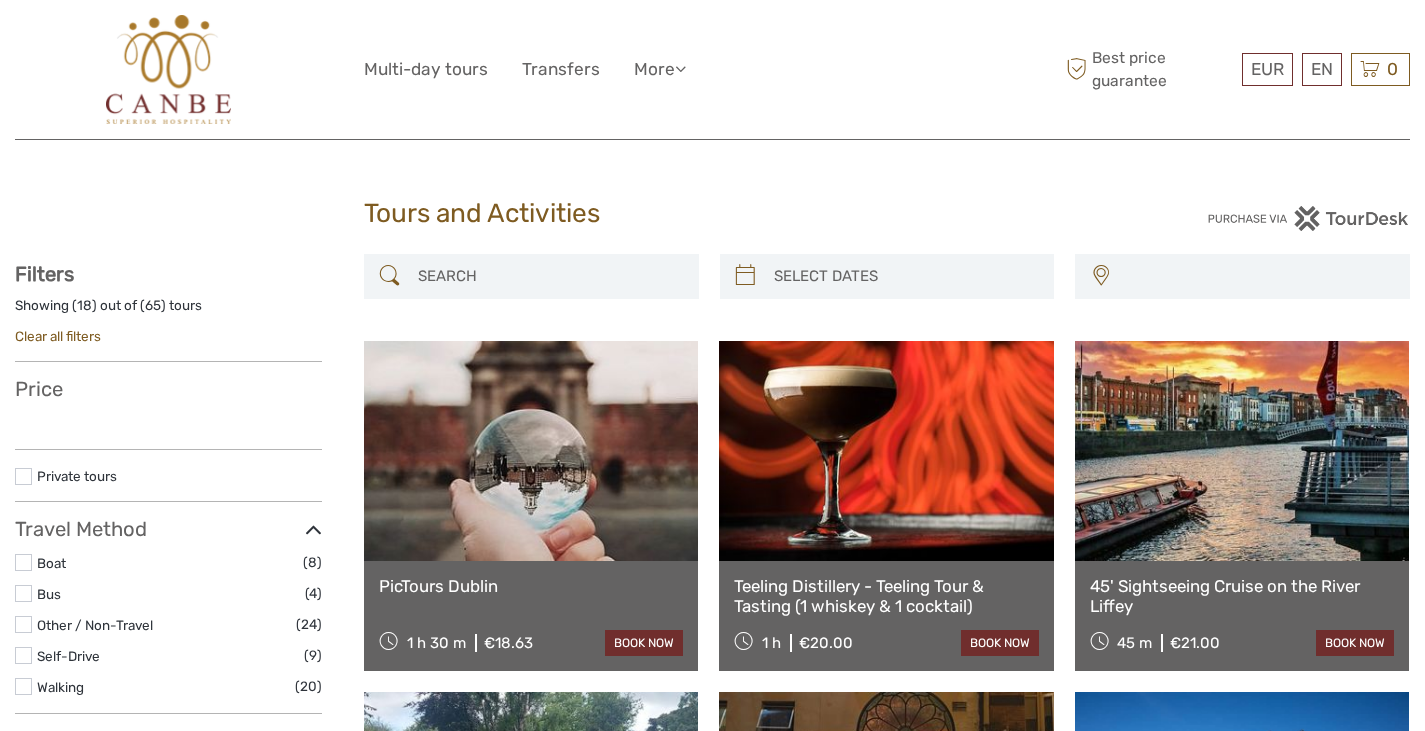 select 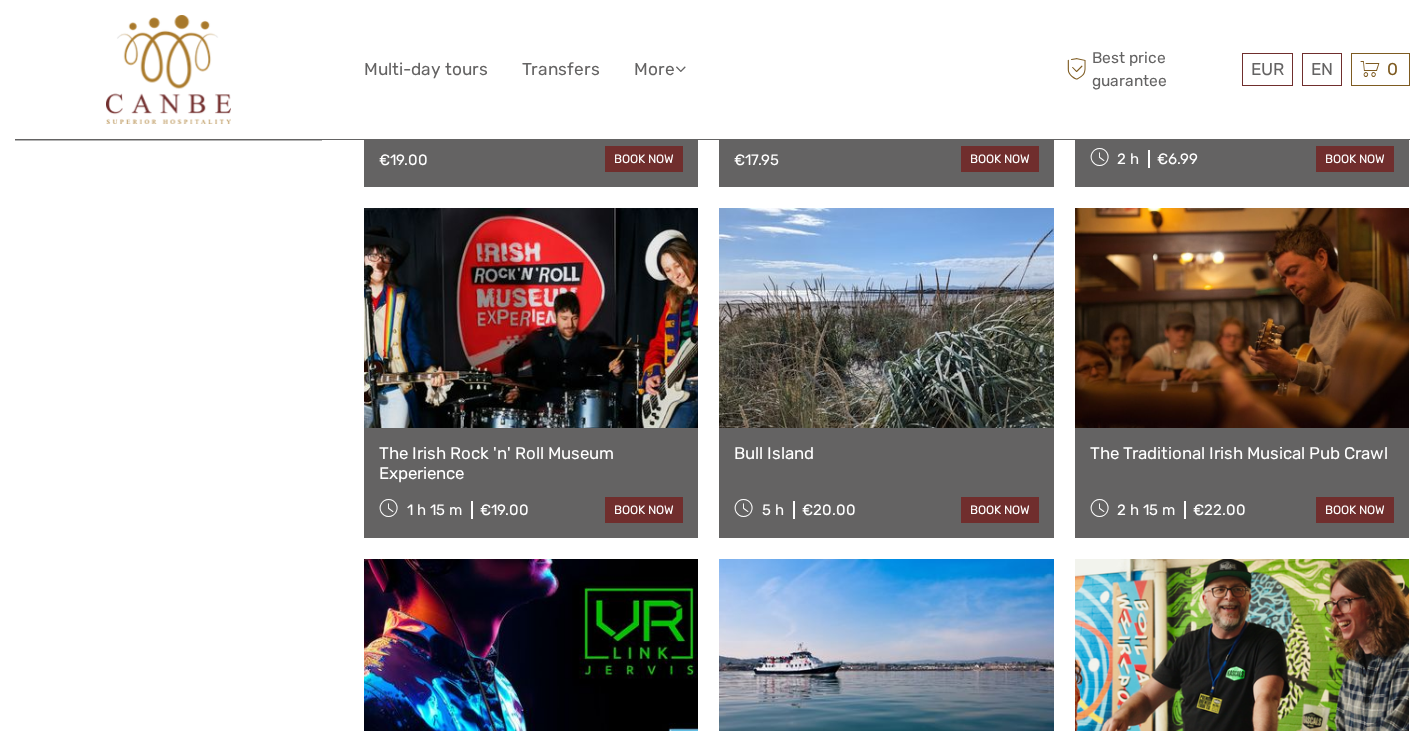 select 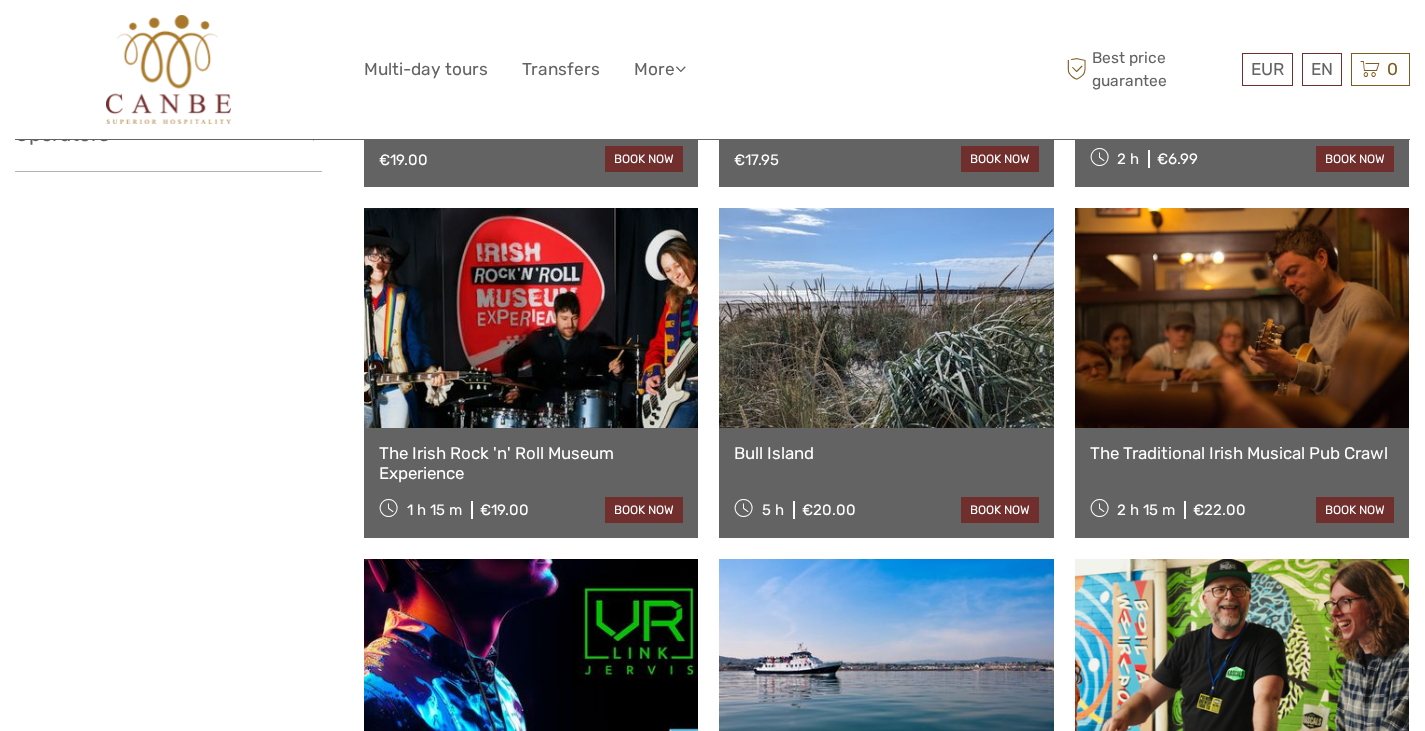 scroll, scrollTop: 0, scrollLeft: 0, axis: both 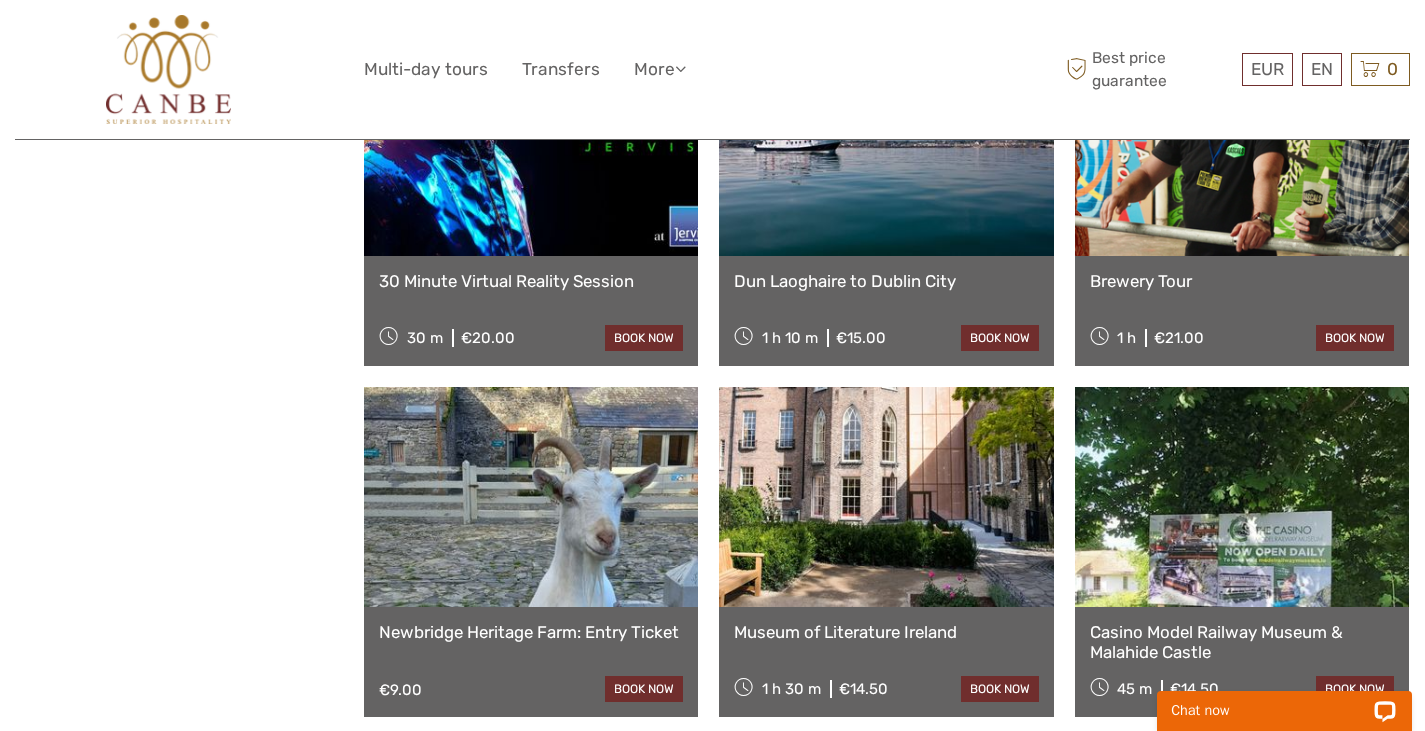 click at bounding box center (886, 497) 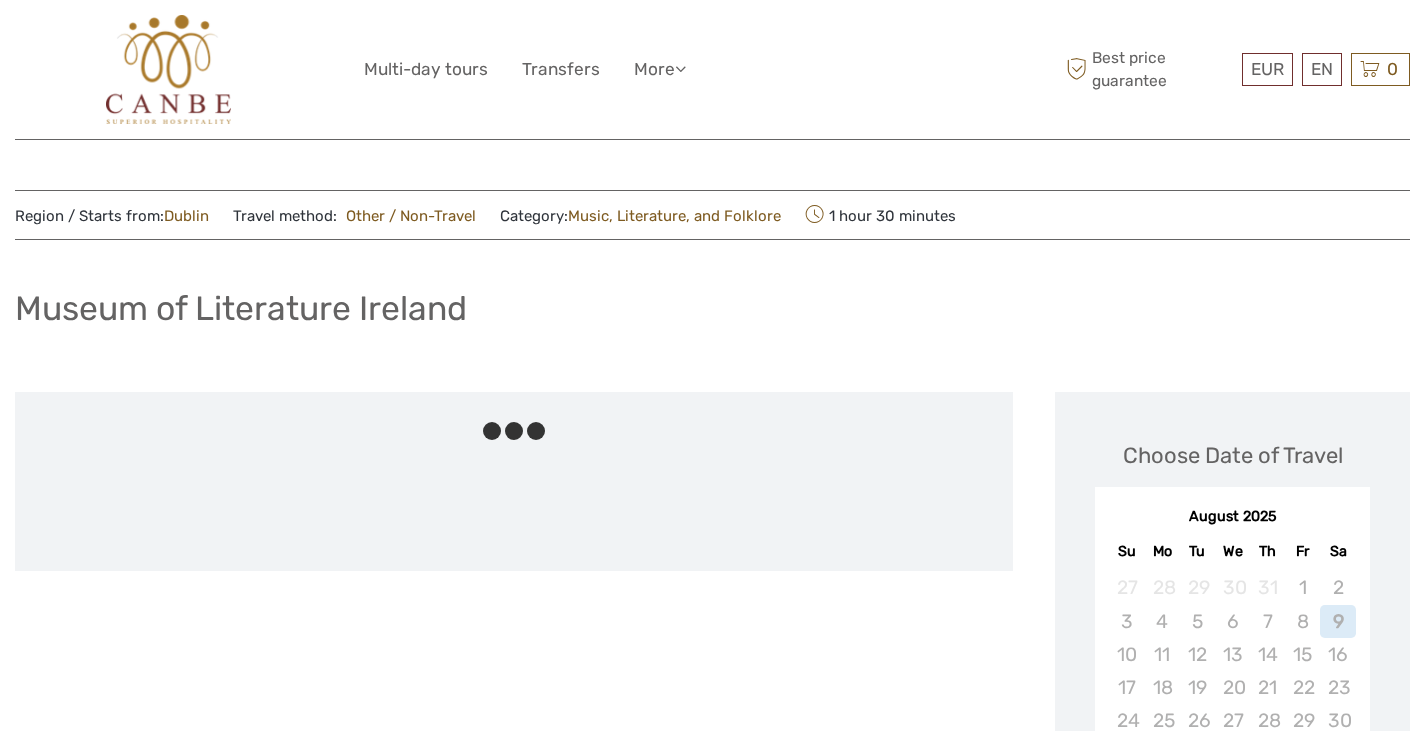scroll, scrollTop: 0, scrollLeft: 0, axis: both 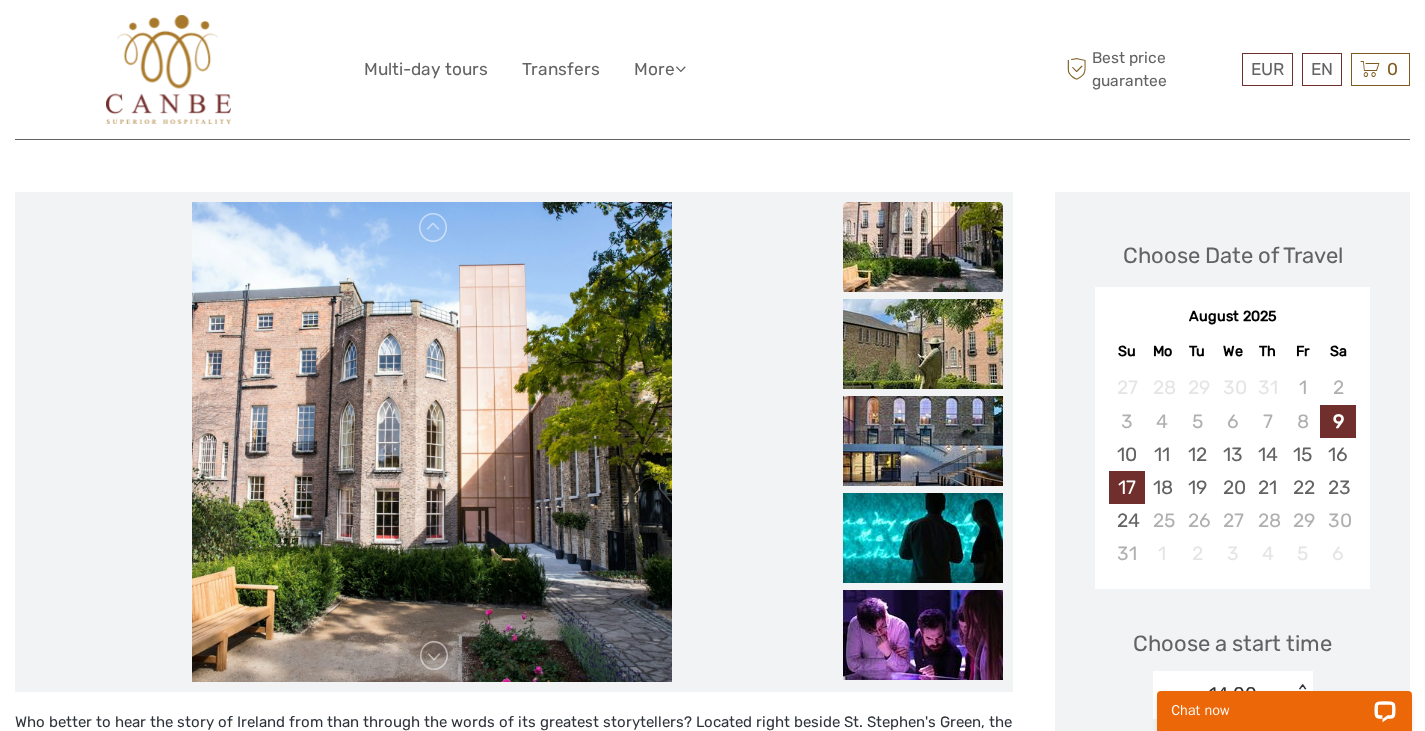 click on "17" at bounding box center (1126, 487) 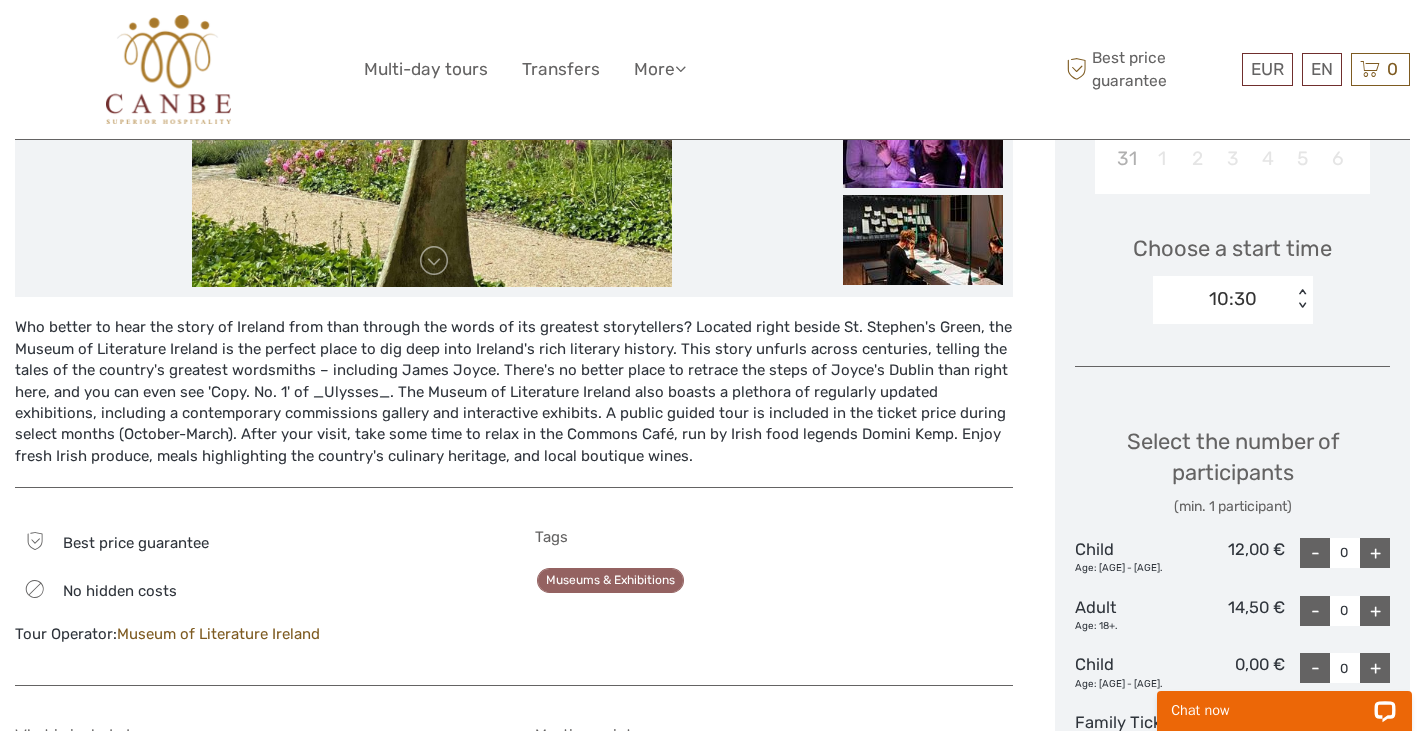 scroll, scrollTop: 597, scrollLeft: 0, axis: vertical 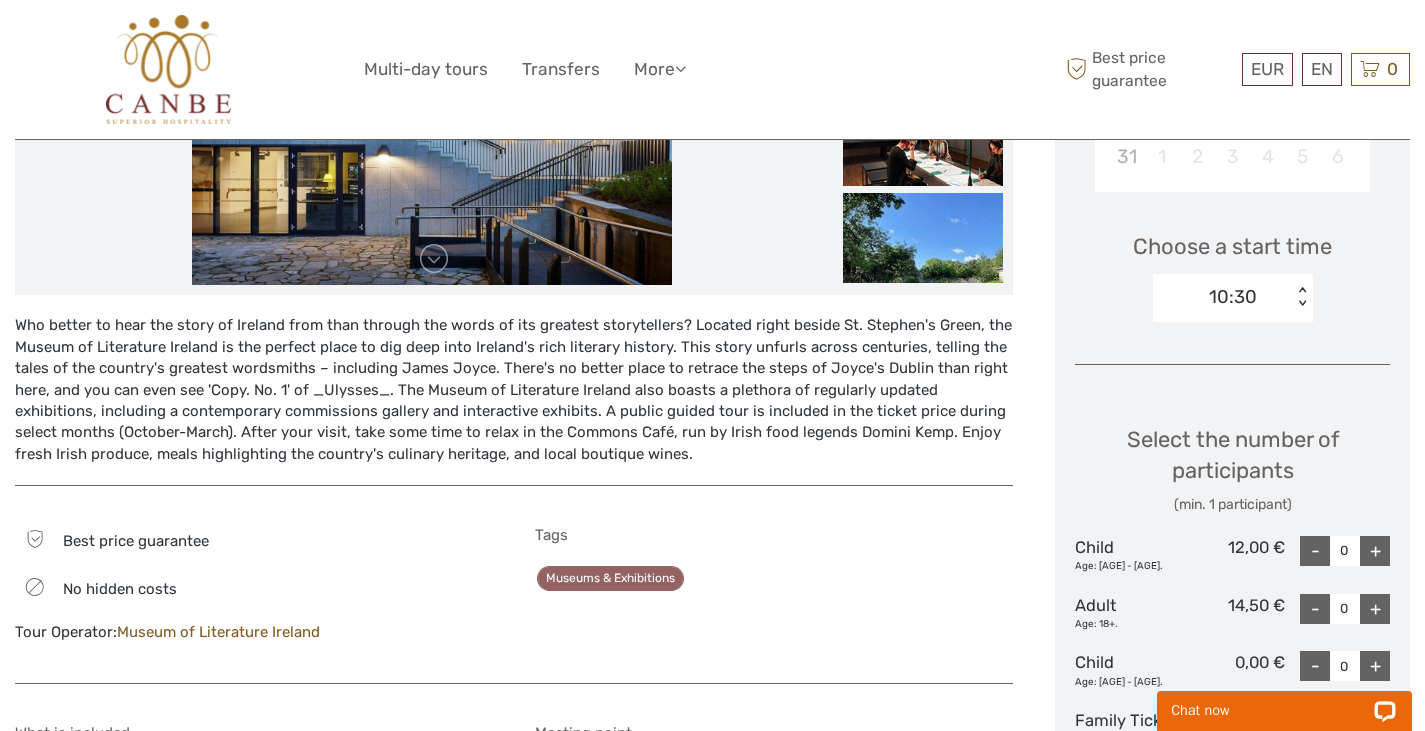 click on "Who better to hear the story of Ireland from than through the words of its greatest storytellers? Located right beside St. Stephen's Green, the Museum of Literature Ireland is the perfect place to dig deep into Ireland's rich literary history.
This story unfurls across centuries, telling the tales of the country's greatest wordsmiths – including James Joyce. There's no better place to retrace the steps of Joyce's Dublin than right here, and you can even see 'Copy. No. 1' of _Ulysses_.
The Museum of Literature Ireland also boasts a plethora of regularly updated exhibitions, including a contemporary commissions gallery and interactive exhibits. A public guided tour is included in the ticket price during select months (October-March).
After your visit, take some time to relax in the Commons Café, run by Irish food legends Domini Kemp. Enjoy fresh Irish produce, meals highlighting the country's culinary heritage, and local boutique wines." at bounding box center (514, 390) 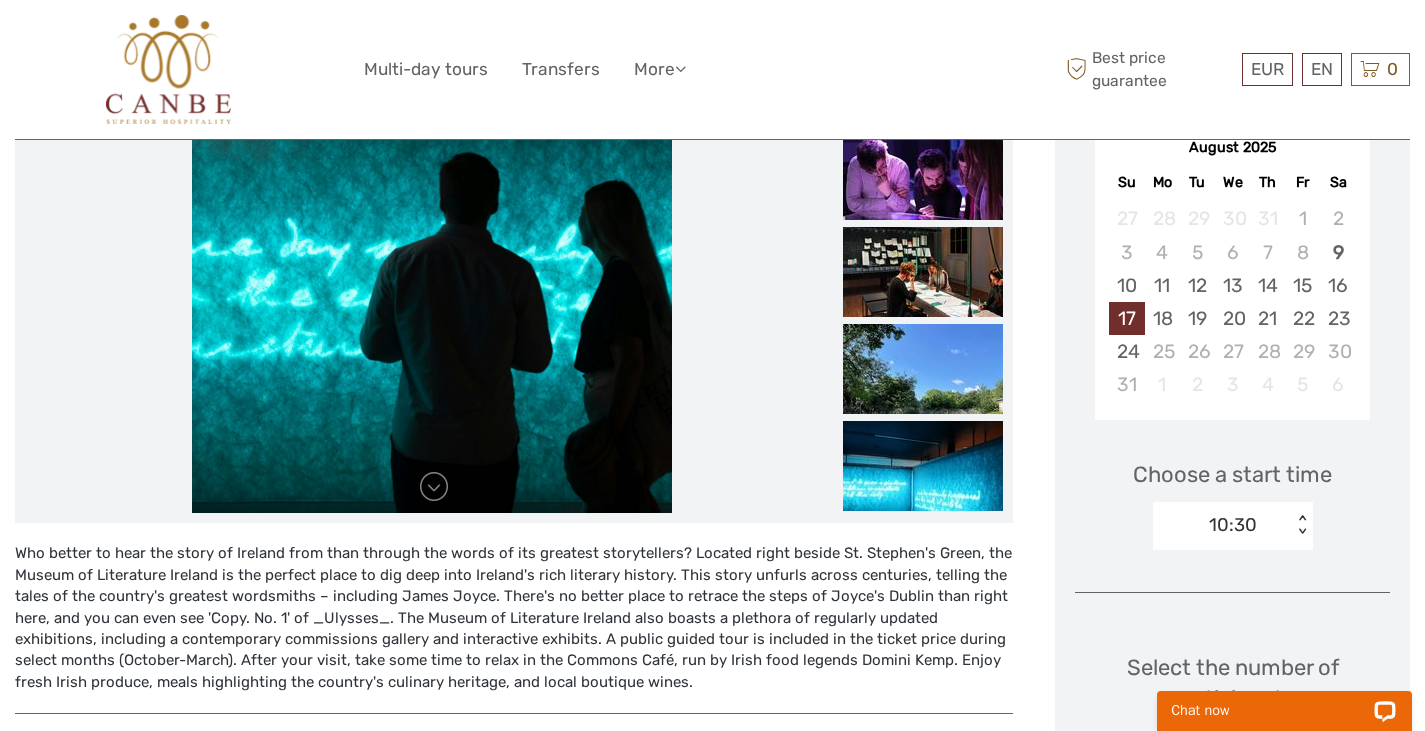 scroll, scrollTop: 237, scrollLeft: 0, axis: vertical 